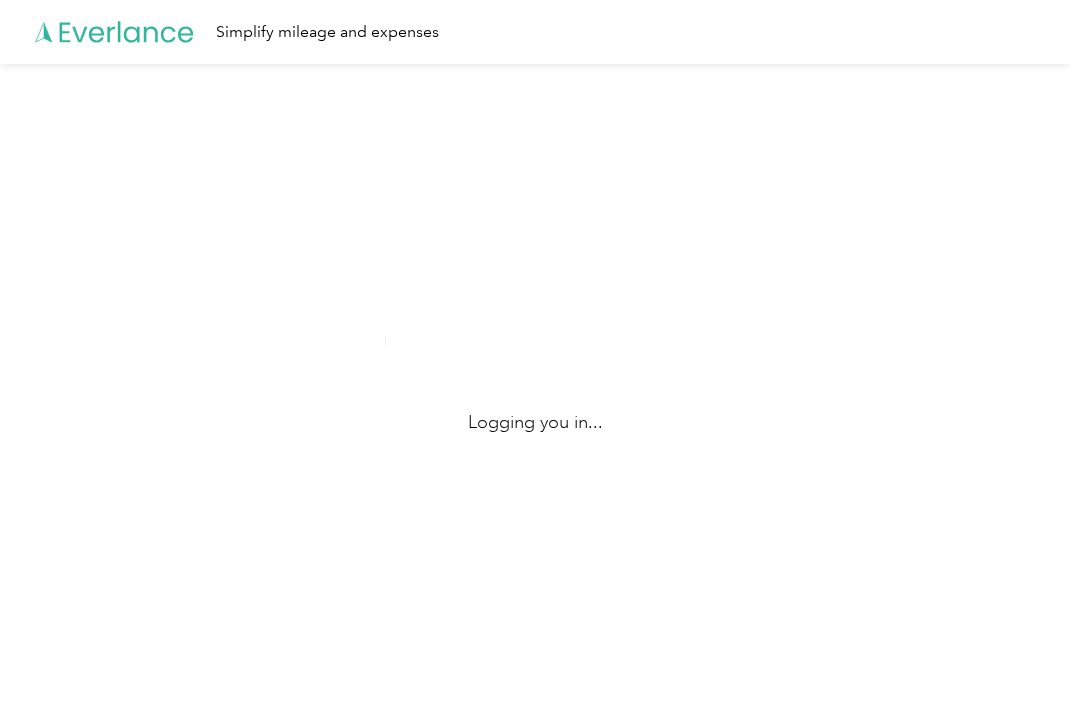 scroll, scrollTop: 0, scrollLeft: 0, axis: both 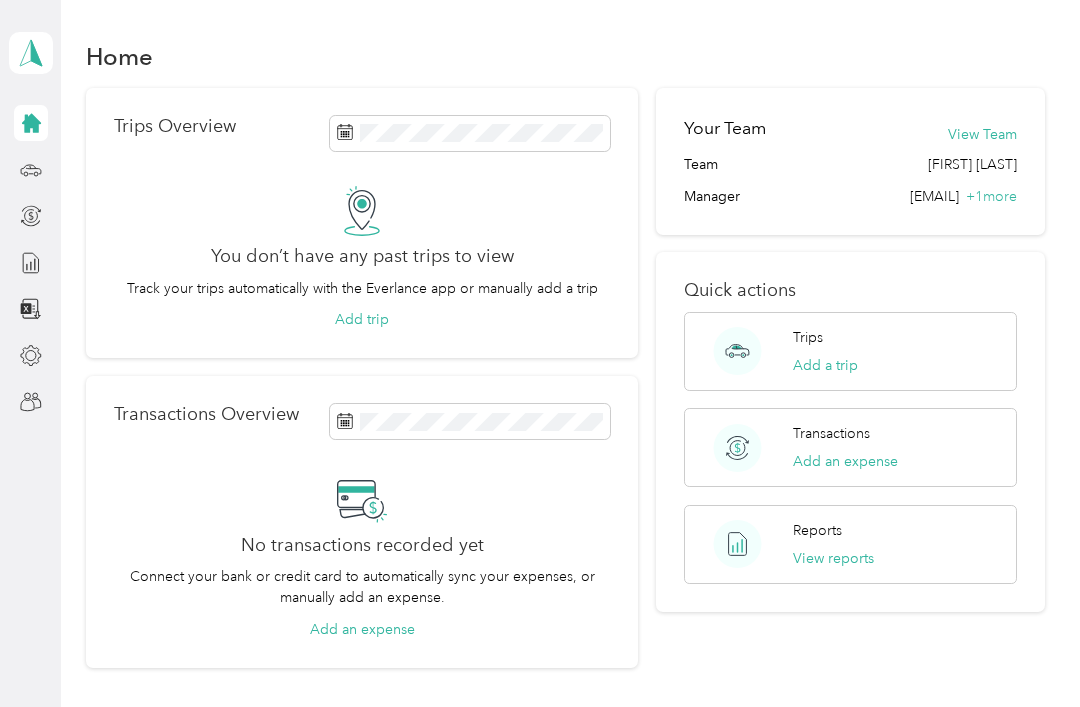 click on "[EMAIL] Personal dashboard" at bounding box center [30, 353] 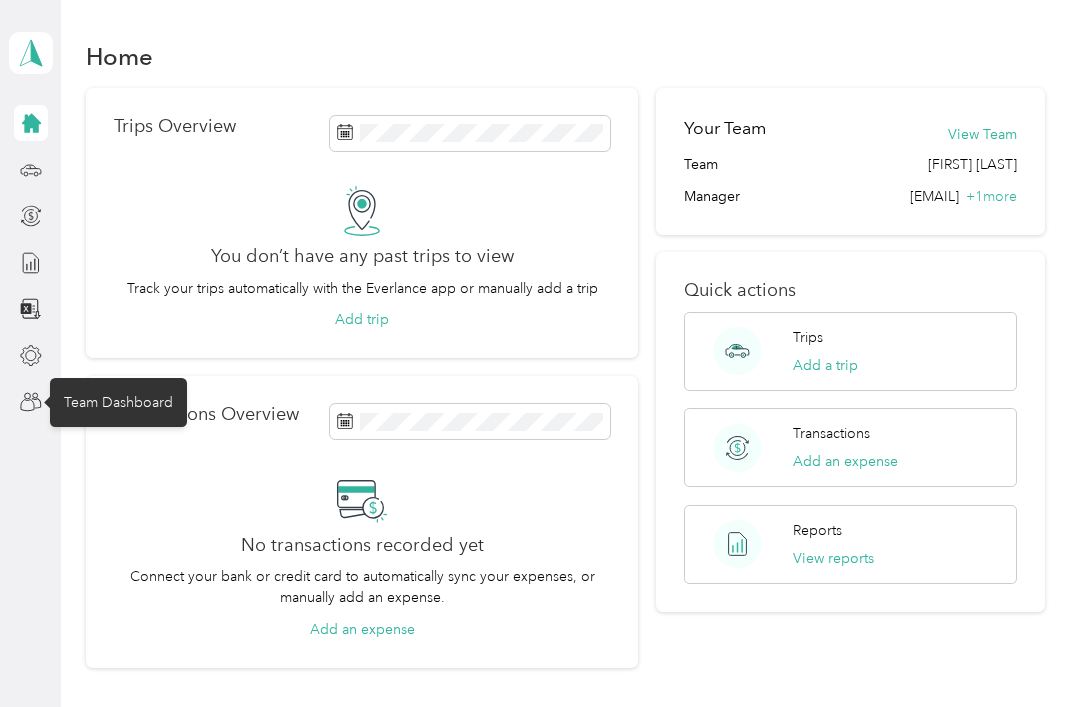 click 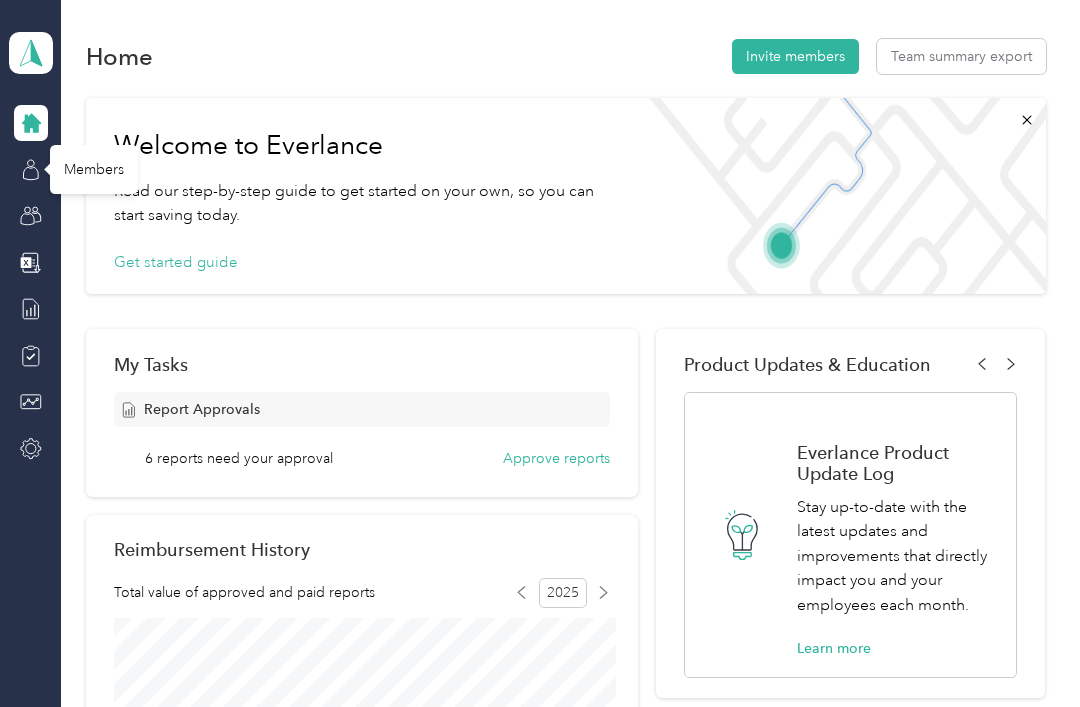 click 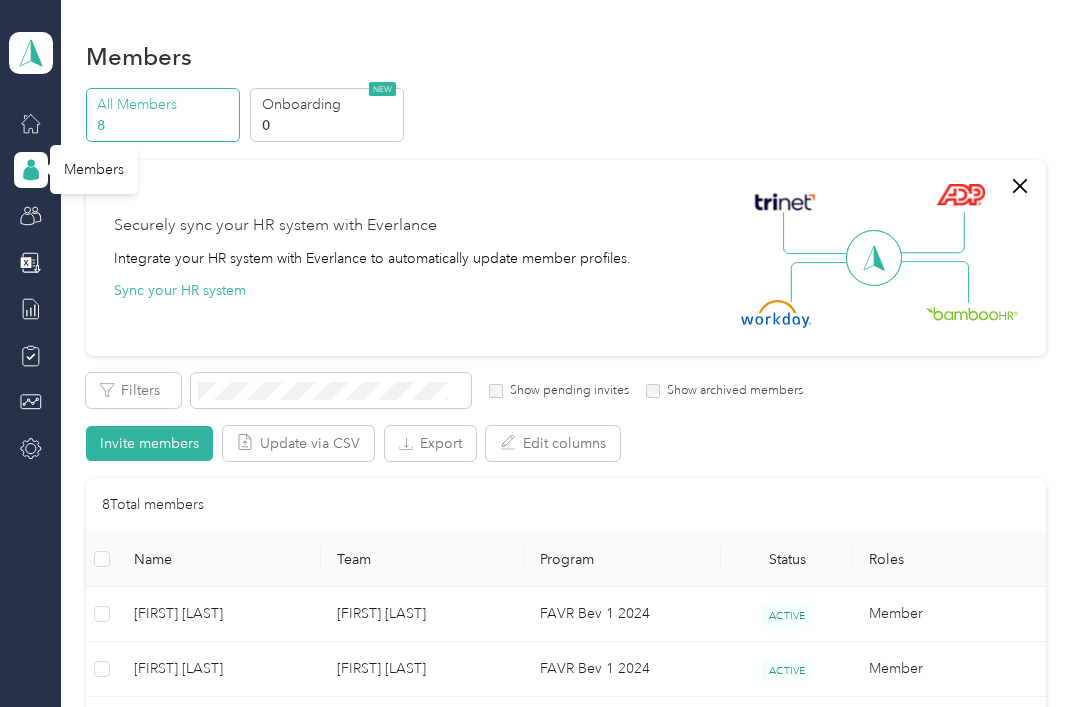 click at bounding box center [31, 123] 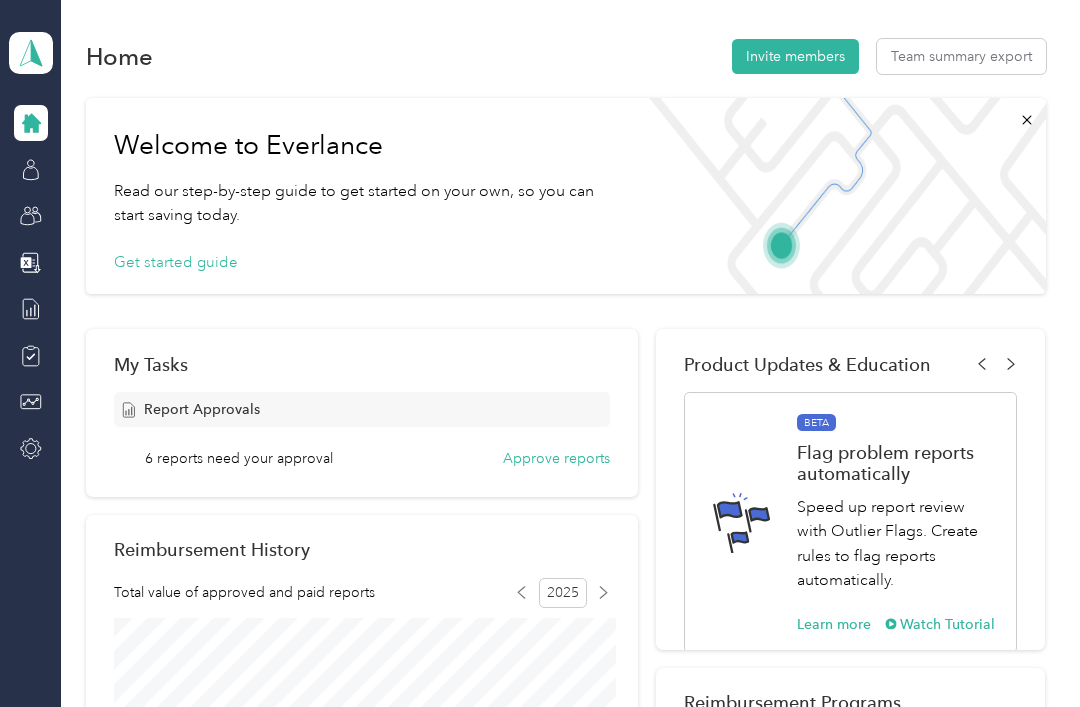 scroll, scrollTop: 0, scrollLeft: 0, axis: both 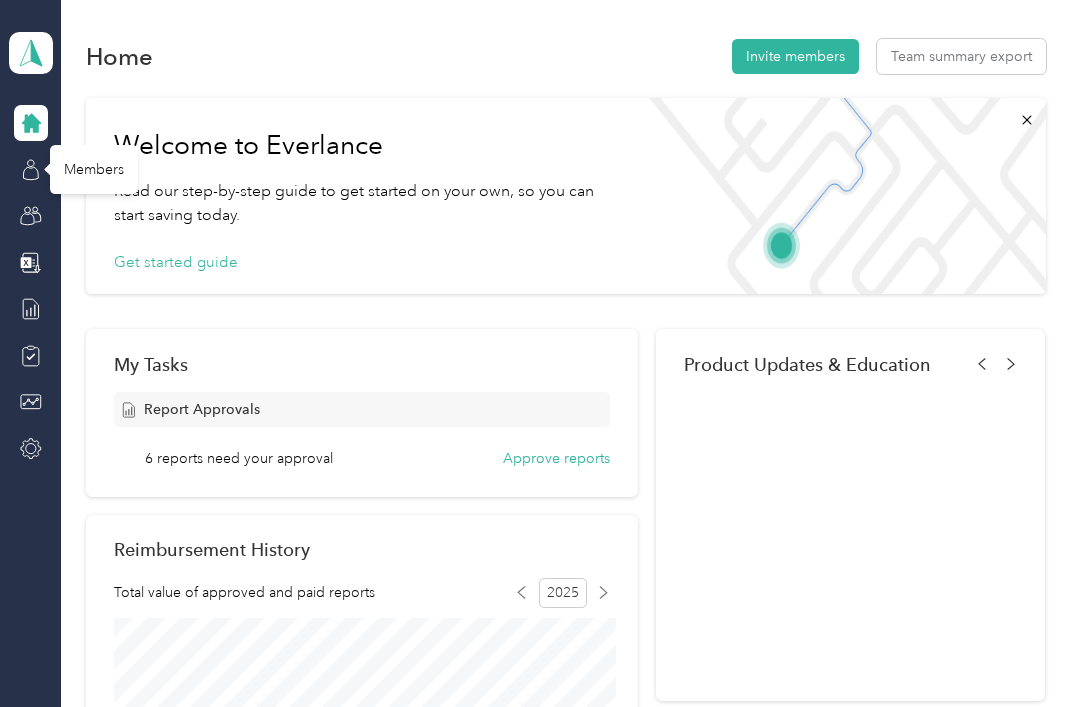 click 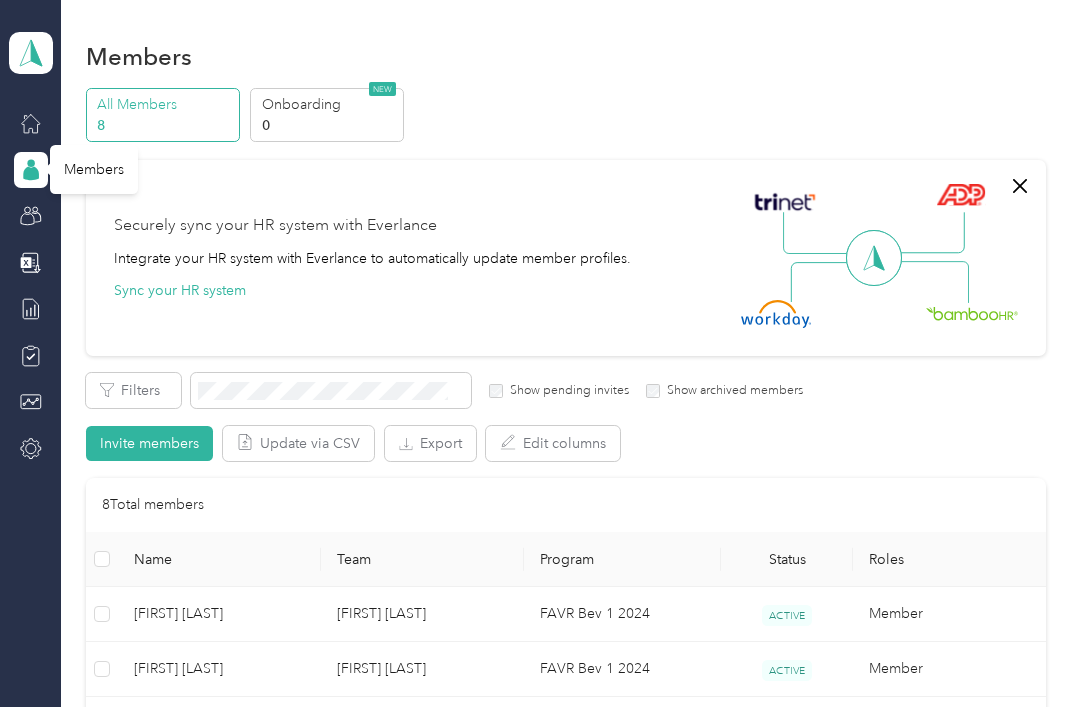scroll, scrollTop: 88, scrollLeft: 0, axis: vertical 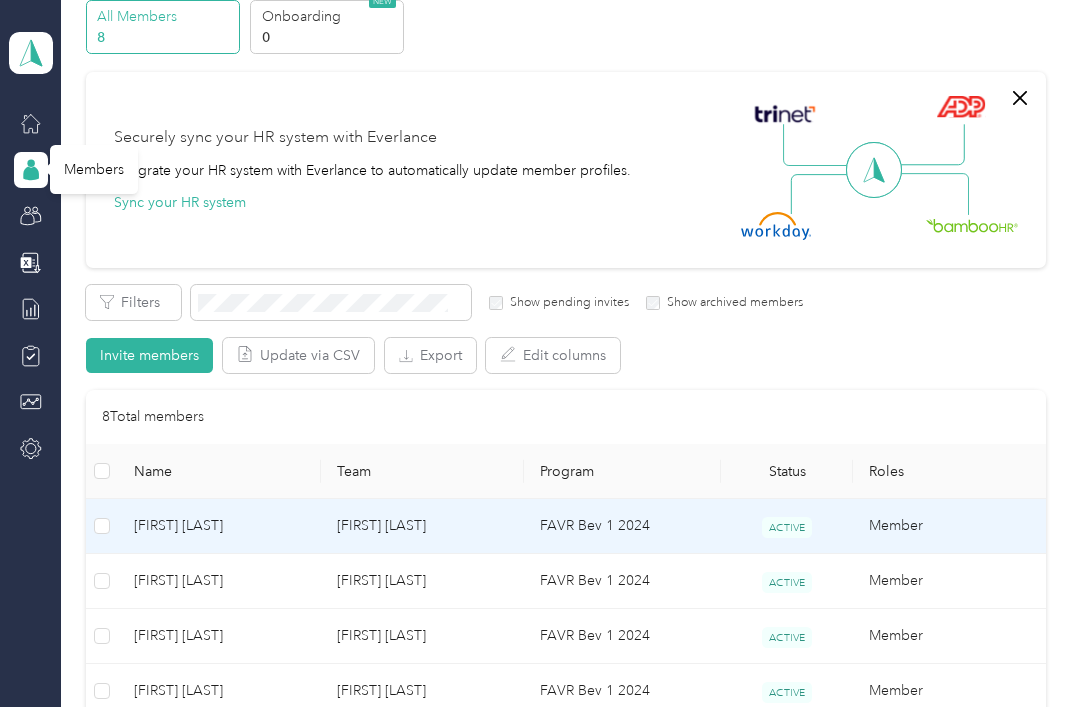click on "[FIRST] [LAST]" at bounding box center (219, 526) 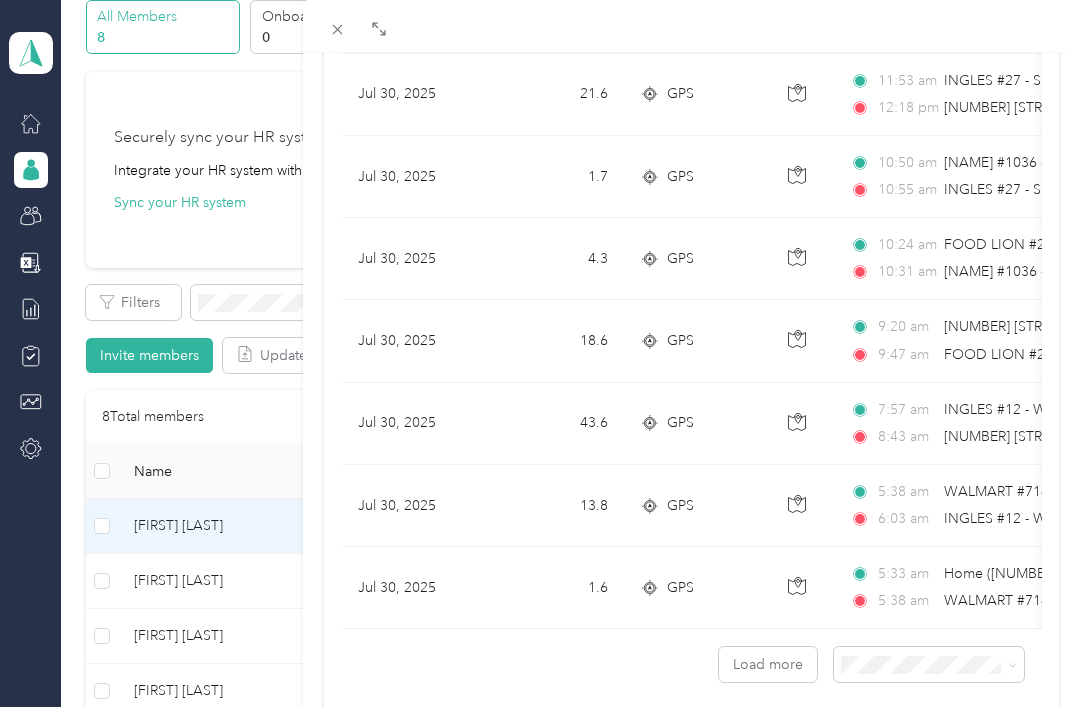 scroll, scrollTop: 1755, scrollLeft: 0, axis: vertical 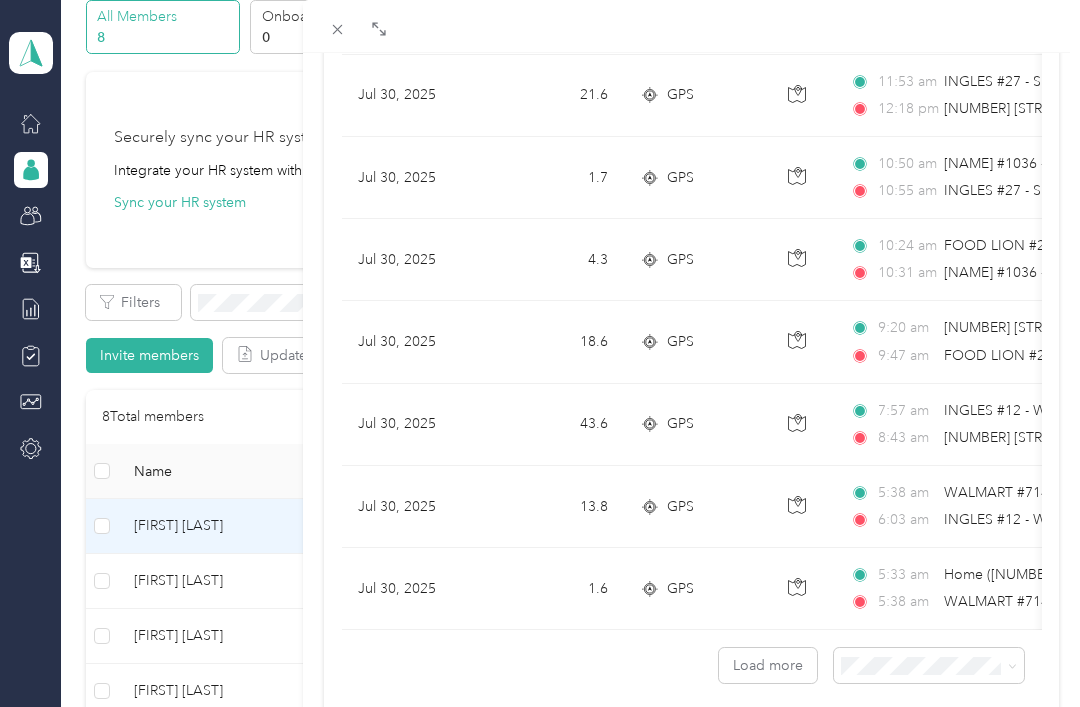 click on "Load more" at bounding box center (768, 665) 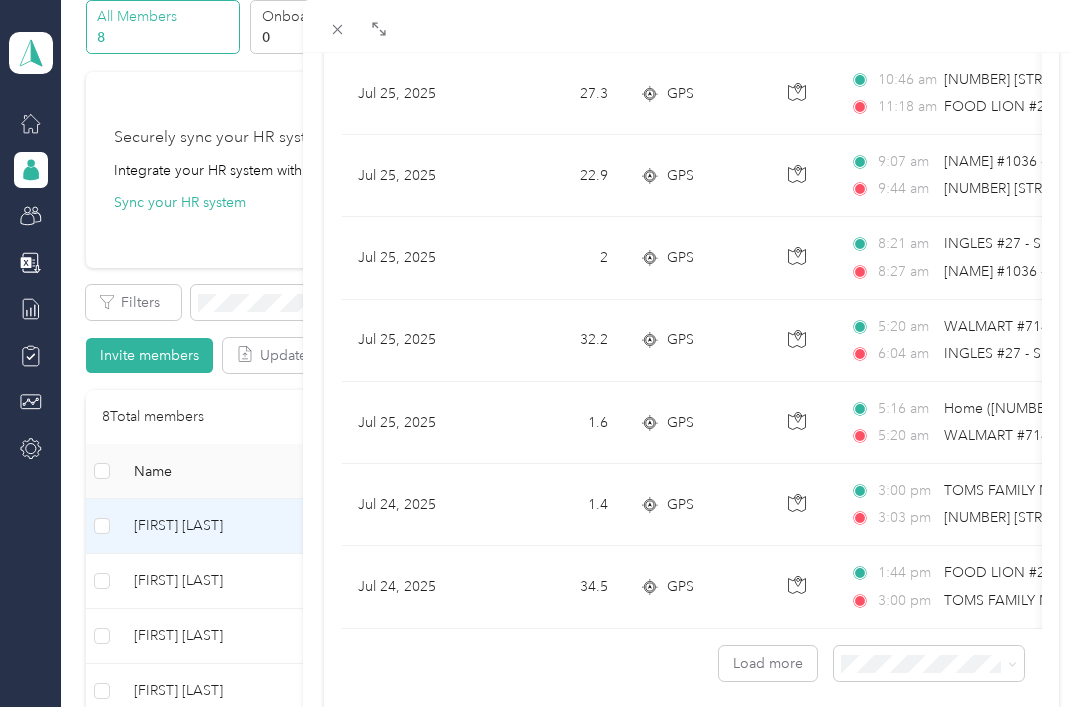 scroll, scrollTop: 3812, scrollLeft: 0, axis: vertical 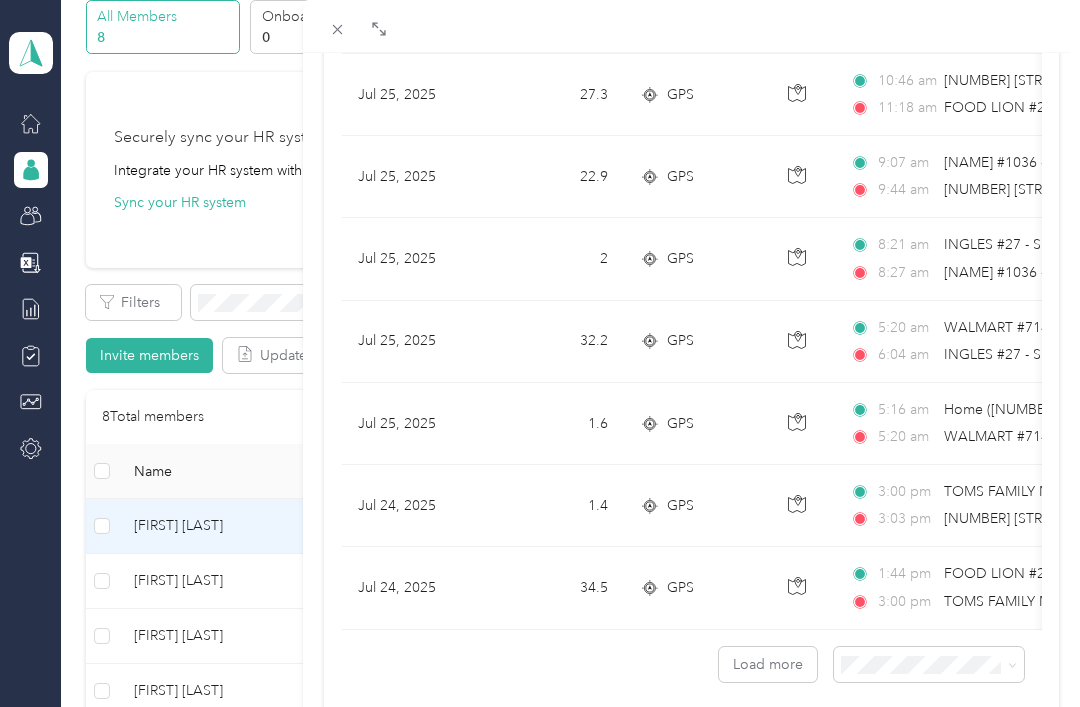 click on "Load more" at bounding box center [768, 664] 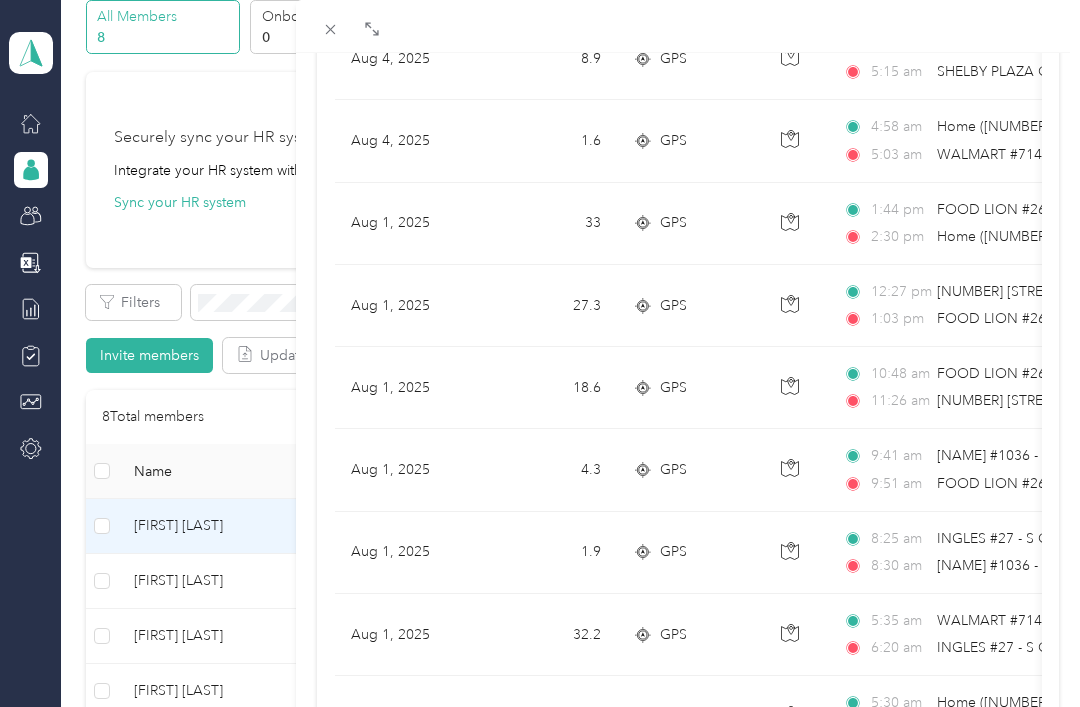 scroll, scrollTop: 310, scrollLeft: 0, axis: vertical 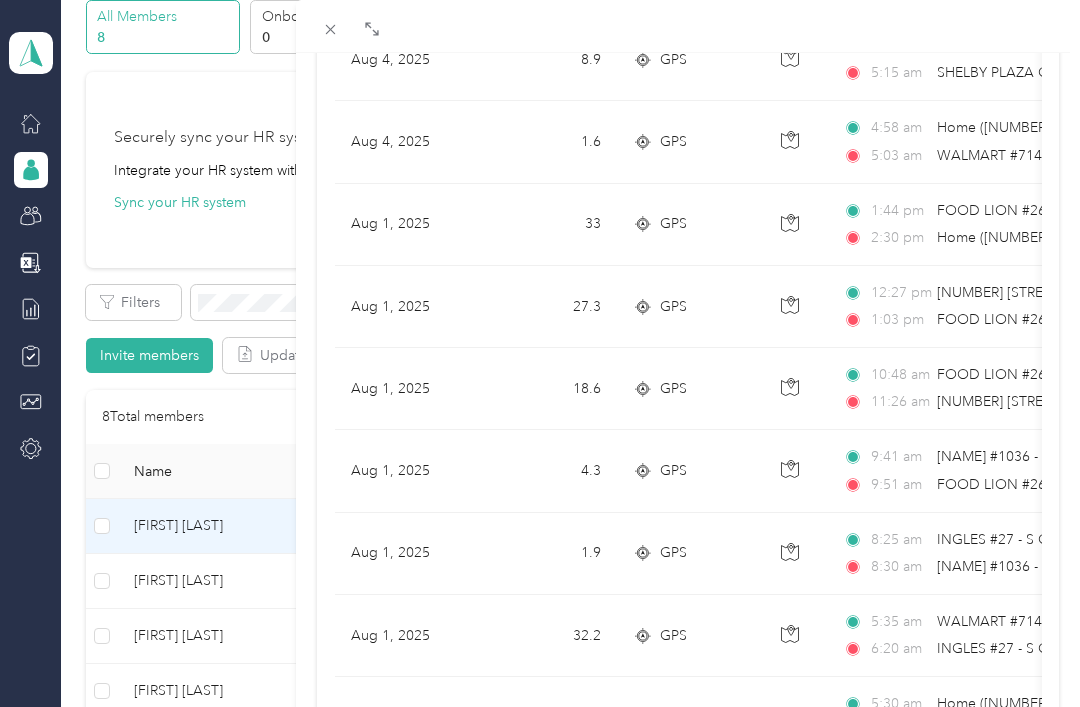 click on "[FIRST] [LAST] Archive Trips Expenses Reports Member info Program Commute Rates Work hours Trips Date Mileage (mi) Track Method Map Locations Mileage value Purpose               [DATE] [NUMBER] GPS [TIME] WALMART #7146 - SHELBY RD ([NUMBER] [STREET], [CITY], [STATE]) [TIME] SHELBY PLAZA CENTER ([NUMBER] [STREET], [CITY], [STATE]) $[PRICE] Adams Beverages [DATE] [NUMBER] GPS [TIME] Home  ([NUMBER] [STREET], [CITY], [STATE], [STATE], [CITY], [STATE]) [TIME] WALMART #7146 - SHELBY RD ([NUMBER] [STREET], [CITY], [STATE]) $[PRICE] Adams Beverages [DATE] [NUMBER] GPS [TIME] FOOD LION #2652 - FOREST CITY ([NUMBER] [STREET], [CITY], [STATE]) [TIME] Home  ([NUMBER] [STREET], [CITY], [STATE], [STATE], [CITY], [STATE]) $[PRICE] Adams Beverages [DATE] [NUMBER] GPS [TIME] [NUMBER] [STREET], [CITY], [STATE], [POSTAL CODE], USA  [TIME] FOOD LION #2652 - FOREST CITY ([NUMBER] [STREET], [CITY], [STATE]) $[PRICE] Adams Beverages [DATE] [NUMBER] GPS [TIME] [TIME] [NUMBER] [STREET], [CITY], [STATE], [POSTAL CODE], USA  [NUMBER]" at bounding box center [540, 353] 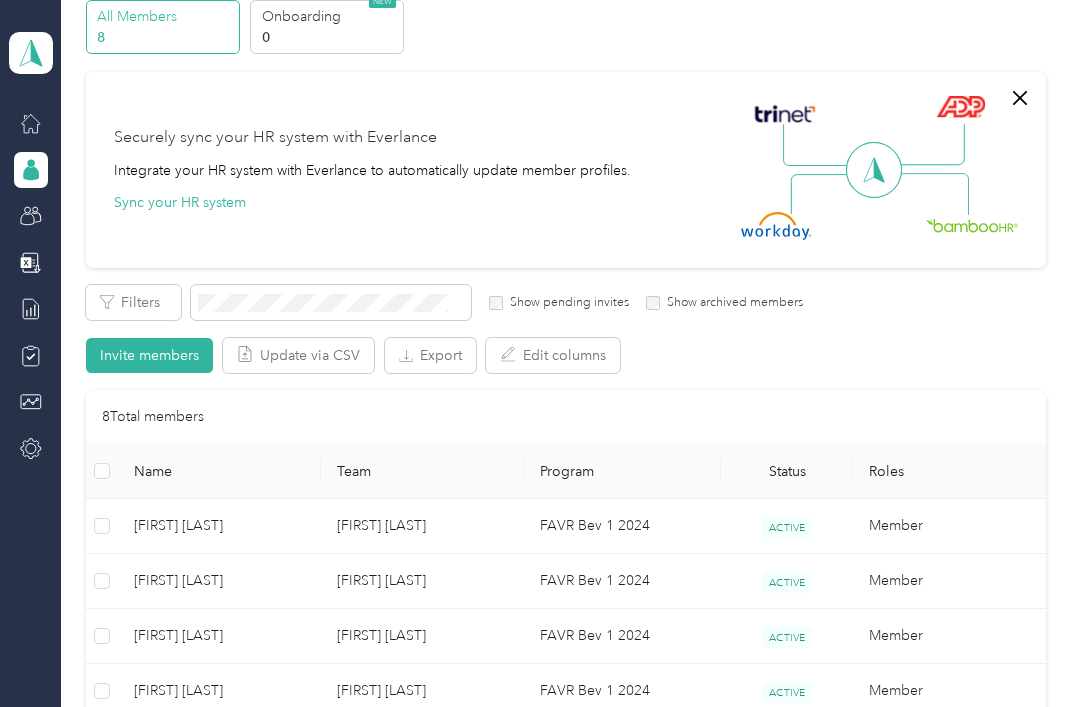 scroll, scrollTop: 208, scrollLeft: 0, axis: vertical 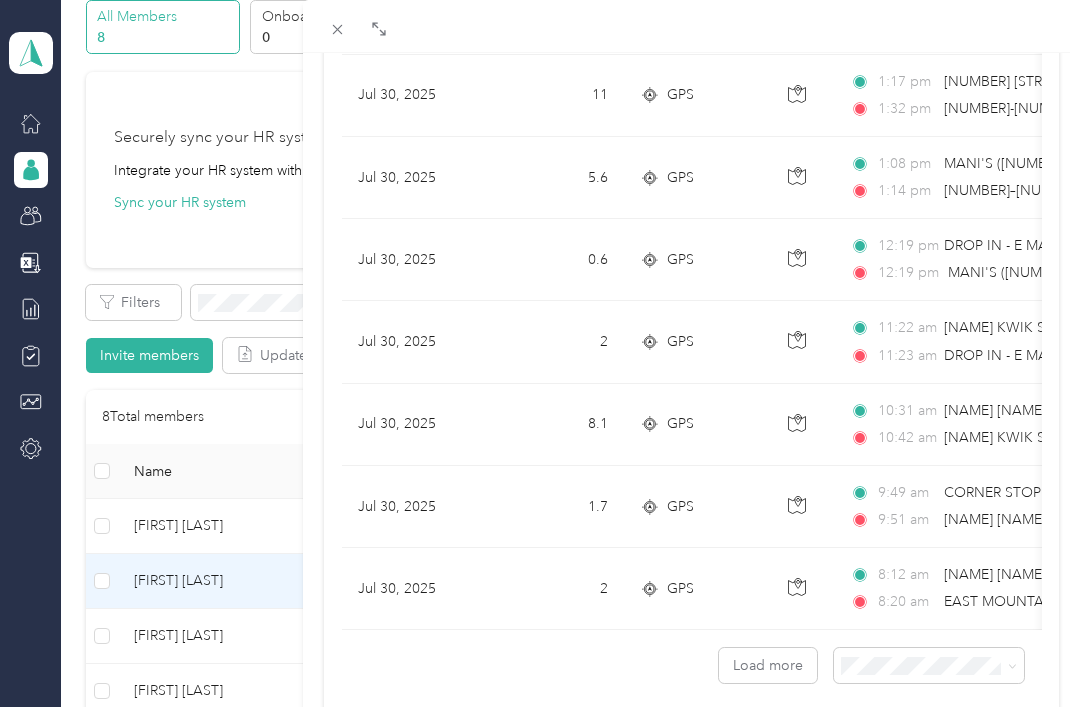 click on "Load more" at bounding box center (768, 665) 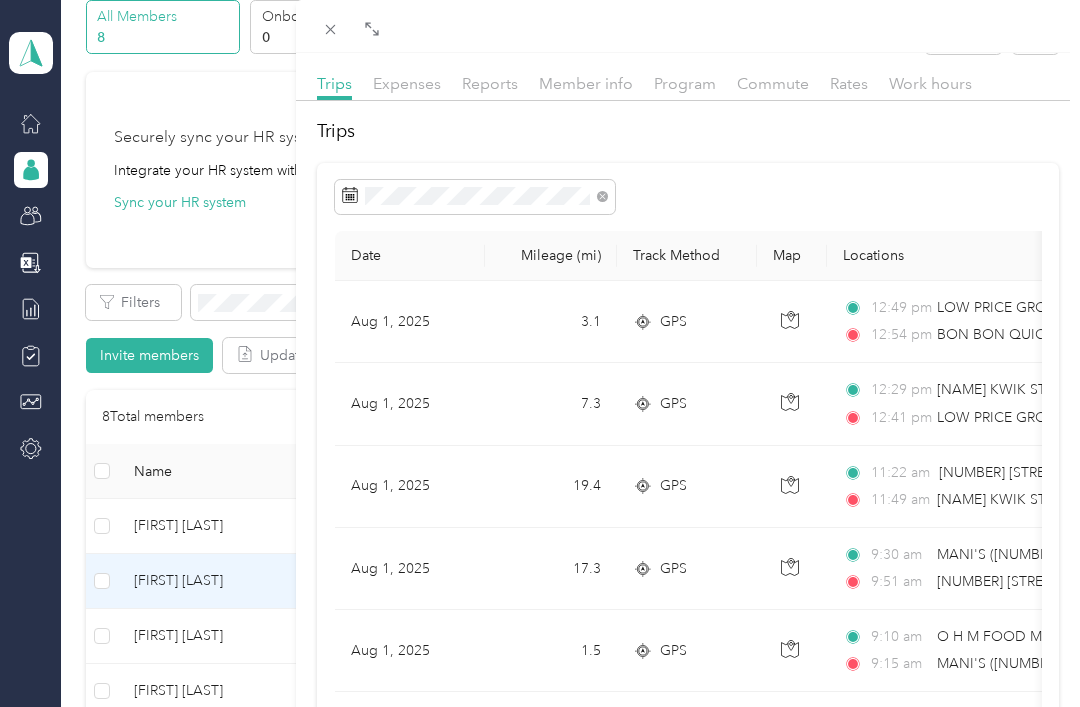 scroll, scrollTop: 47, scrollLeft: 0, axis: vertical 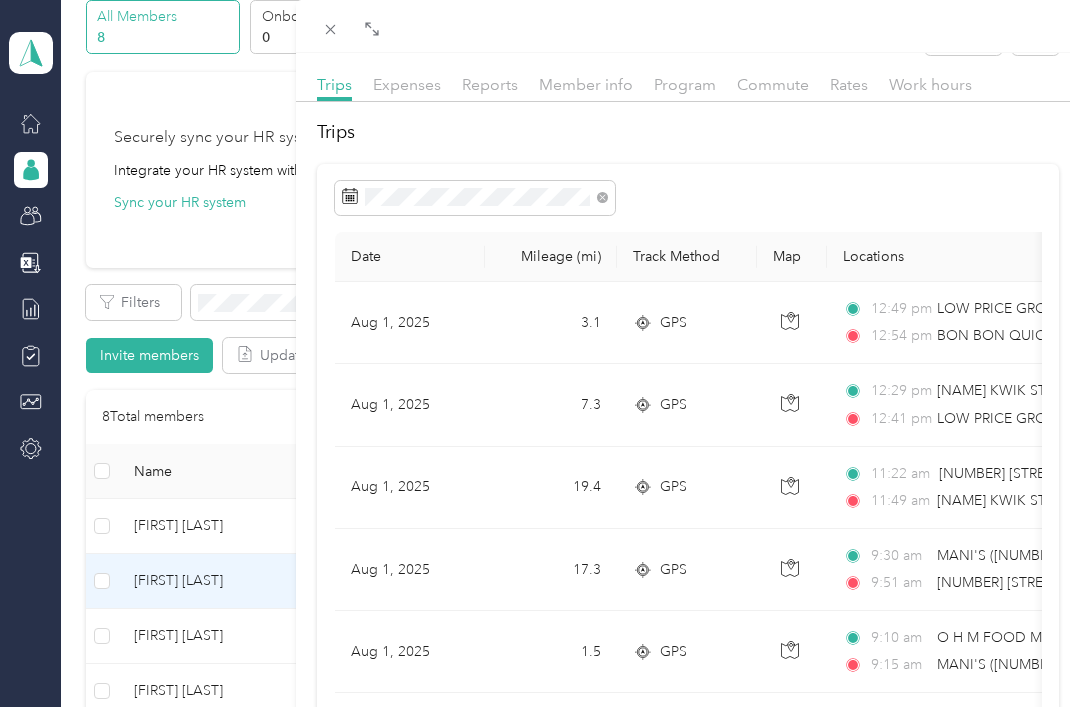 click on "[FIRST] [LAST] Archive Trips Expenses Reports Member info Program Commute Rates Work hours Trips Date Mileage (mi) Track Method Map Locations Mileage value Purpose               [DATE] [NUMBER] GPS [TIME] LOW PRICE GROCERY CORNER ([NUMBER] [STREET], [CITY], [STATE]) [TIME] BON BON QUICK MART ([NUMBER] [STREET], [CITY], [STATE]) $[PRICE] Adams Beverages [DATE] [NUMBER] GPS [TIME] BROADWAY KWIK STOP ([NUMBER] [STREET], [CITY], [STATE]) [TIME] LOW PRICE GROCERY CORNER ([NUMBER] [STREET], [CITY], [STATE]) $[PRICE] Adams Beverages [DATE] [NUMBER] GPS [TIME] [NUMBER] [STREET], [CITY], [STATE] [TIME] BROADWAY KWIK STOP ([NUMBER] [STREET], [CITY], [STATE]) $[PRICE] Adams Beverages [DATE] [NUMBER] GPS [TIME] MANI'S ([NUMBER] [STREET], [CITY], [STATE]) [TIME] [NUMBER] [STREET], [CITY], [STATE] $[PRICE] Adams Beverages [DATE] [NUMBER] GPS [TIME] O H M FOOD MART ([NUMBER] [STREET], [CITY], [STATE]) [TIME] MANI'S ([NUMBER] [STREET], [CITY], [STATE]) $[PRICE] Adams Beverages [NUMBER] GPS [NUMBER]" at bounding box center [540, 353] 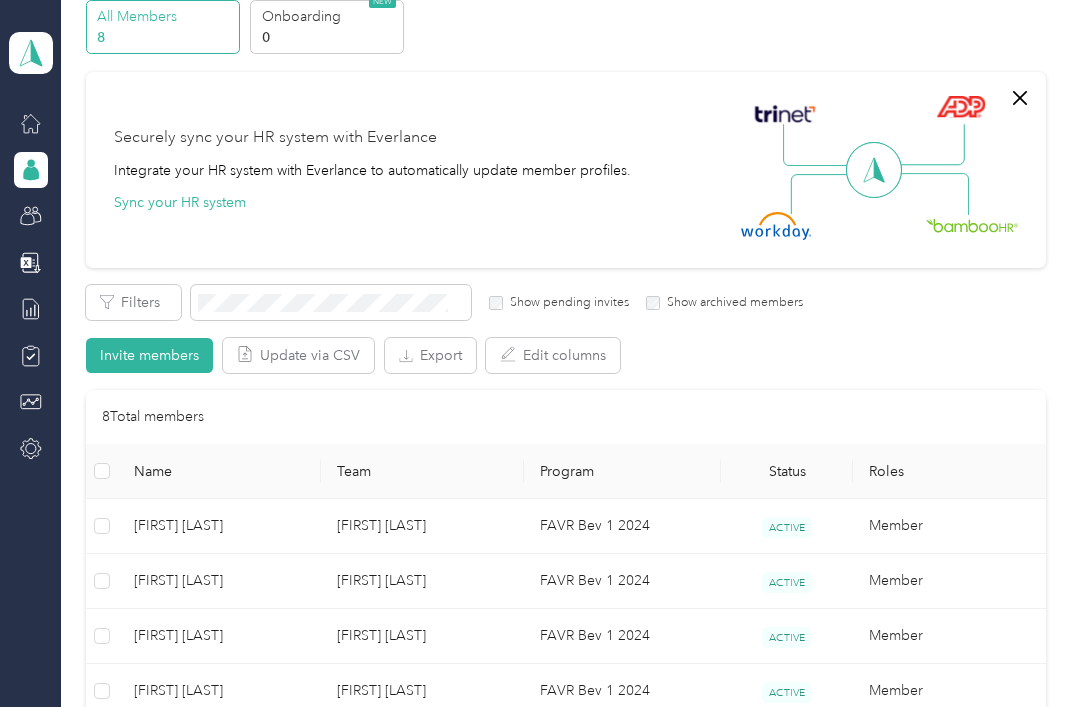 click at bounding box center [540, 353] 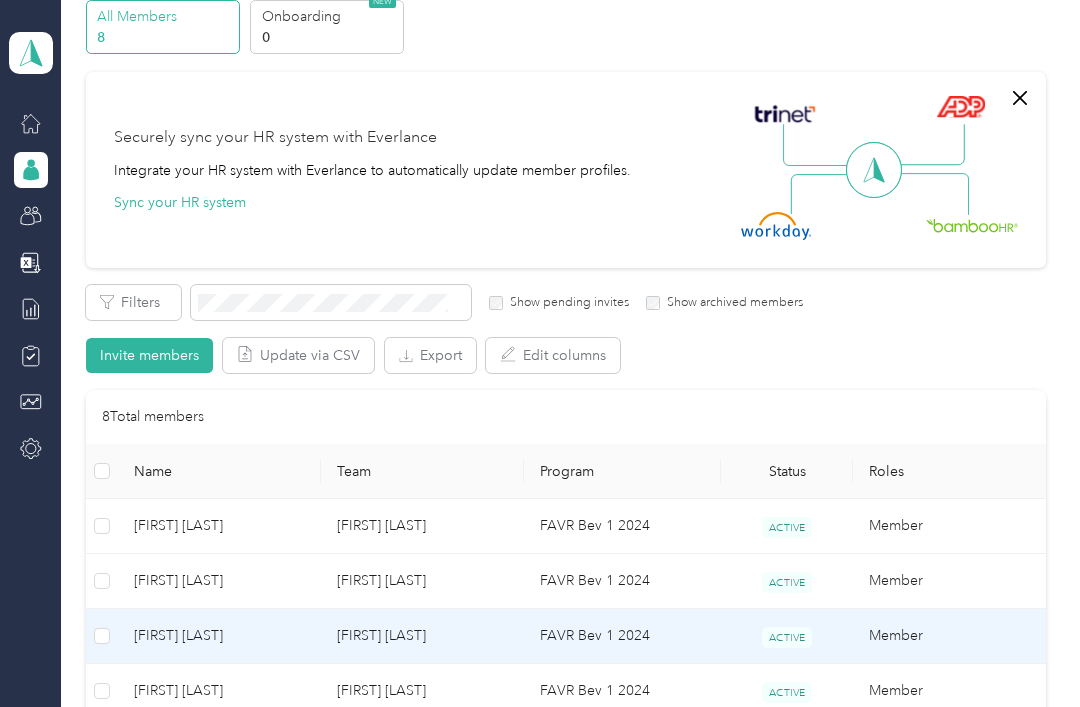 click on "[FIRST] [LAST]" at bounding box center [219, 636] 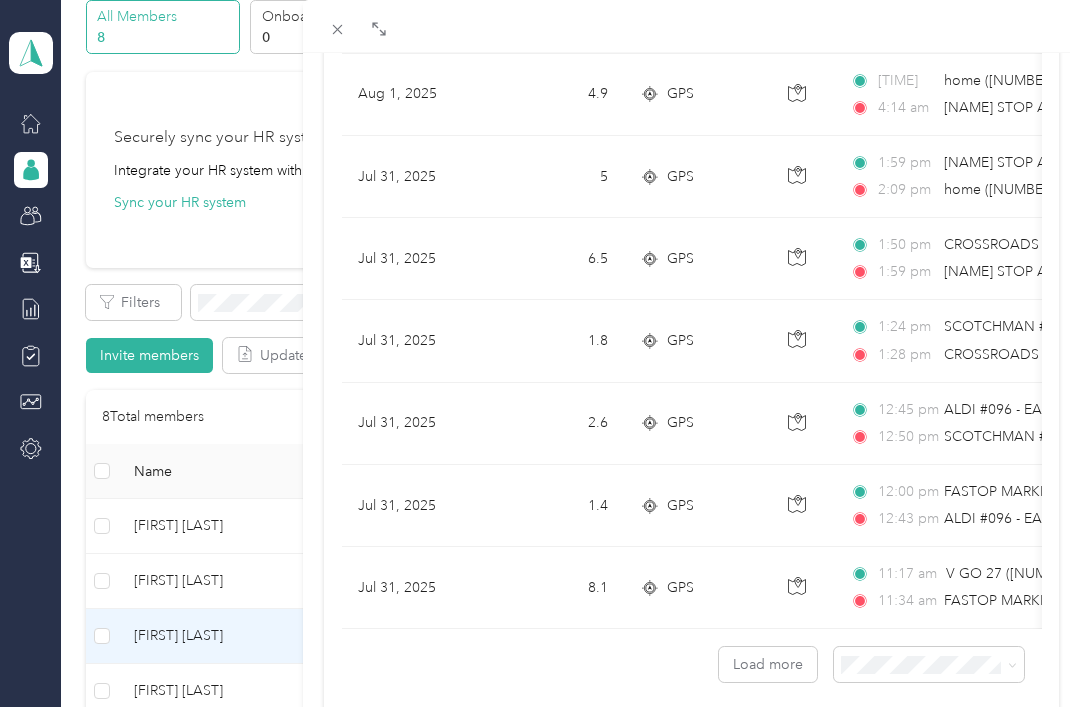 scroll, scrollTop: 1755, scrollLeft: 0, axis: vertical 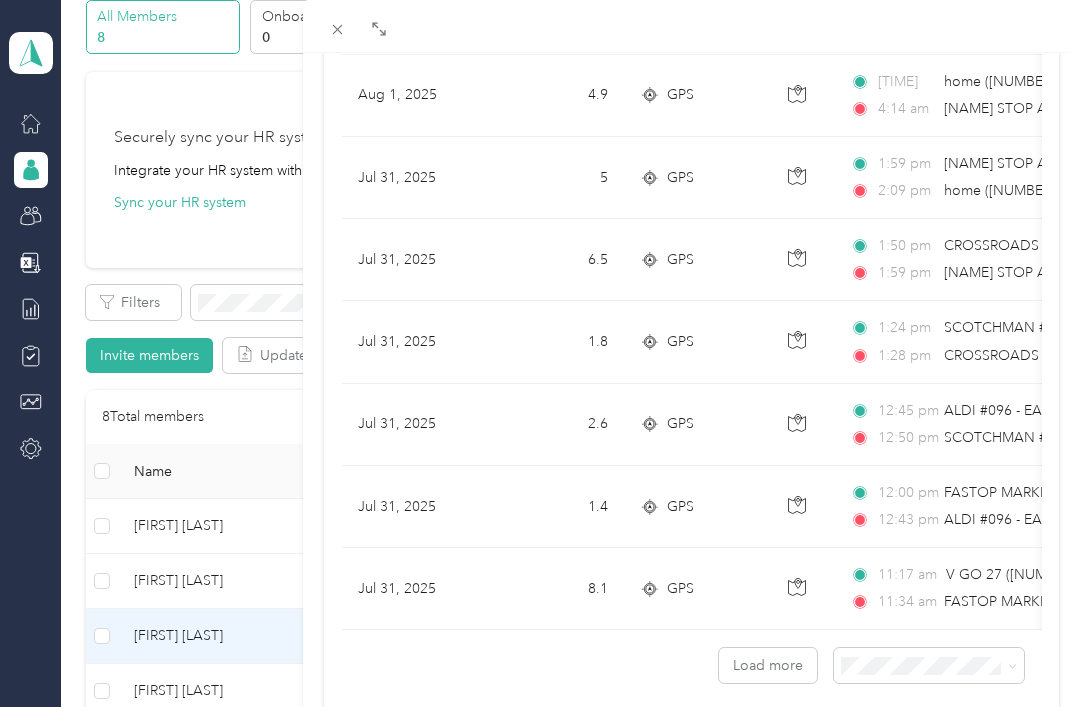 click on "Load more" at bounding box center [768, 665] 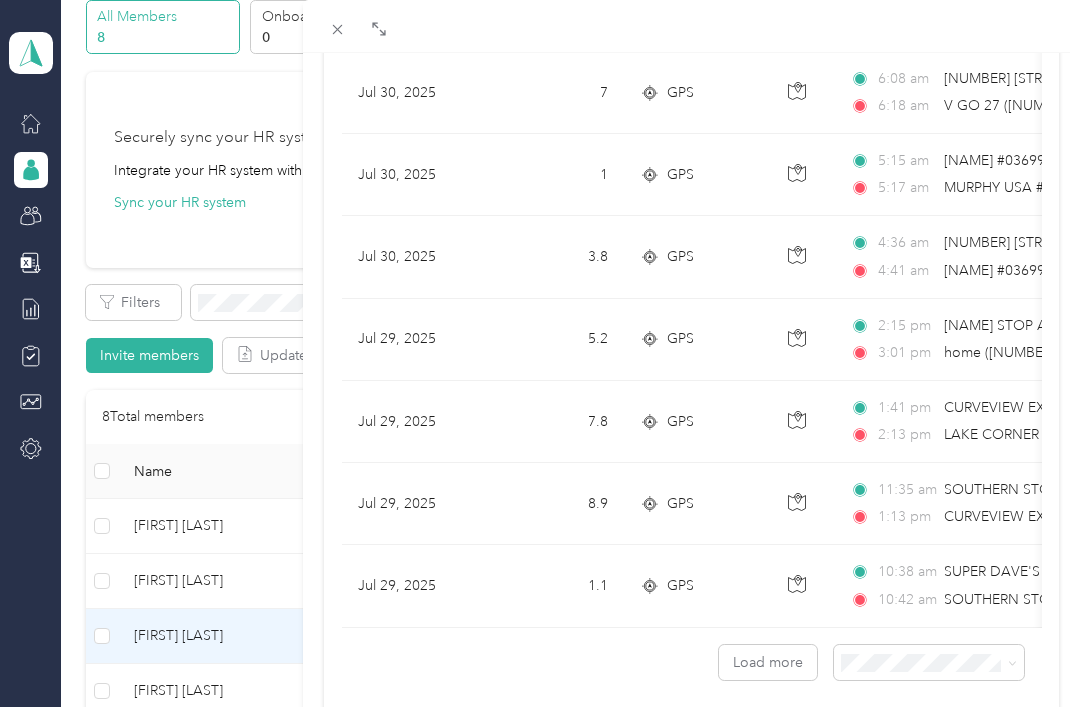 scroll, scrollTop: 3812, scrollLeft: 0, axis: vertical 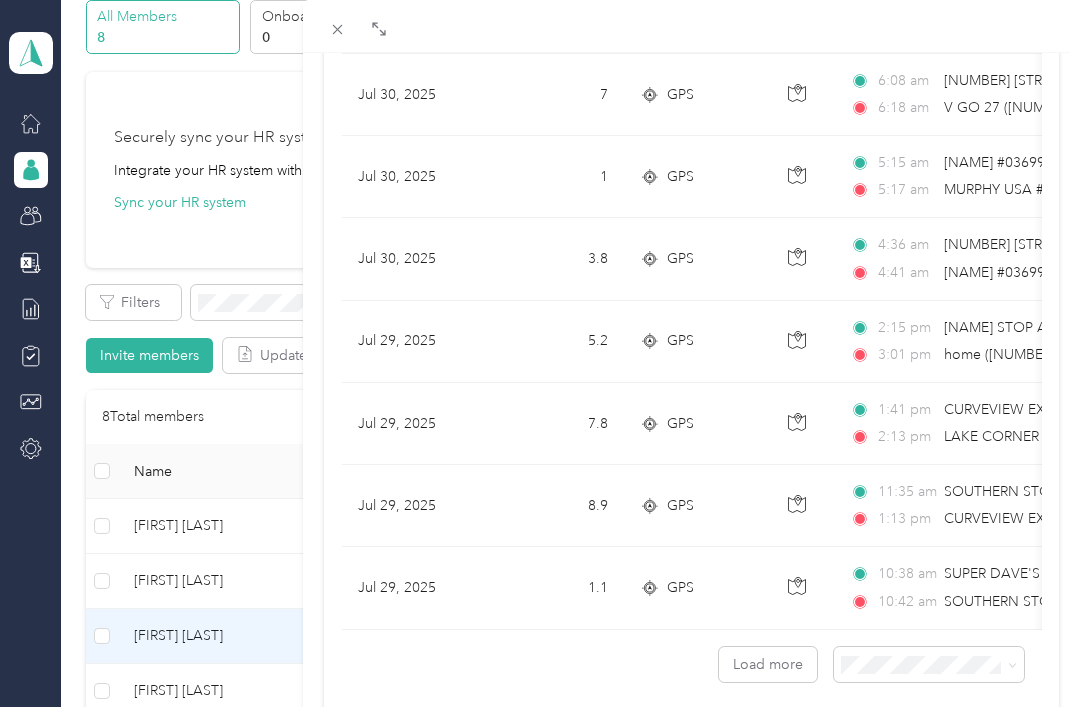 click on "Load more" at bounding box center [768, 664] 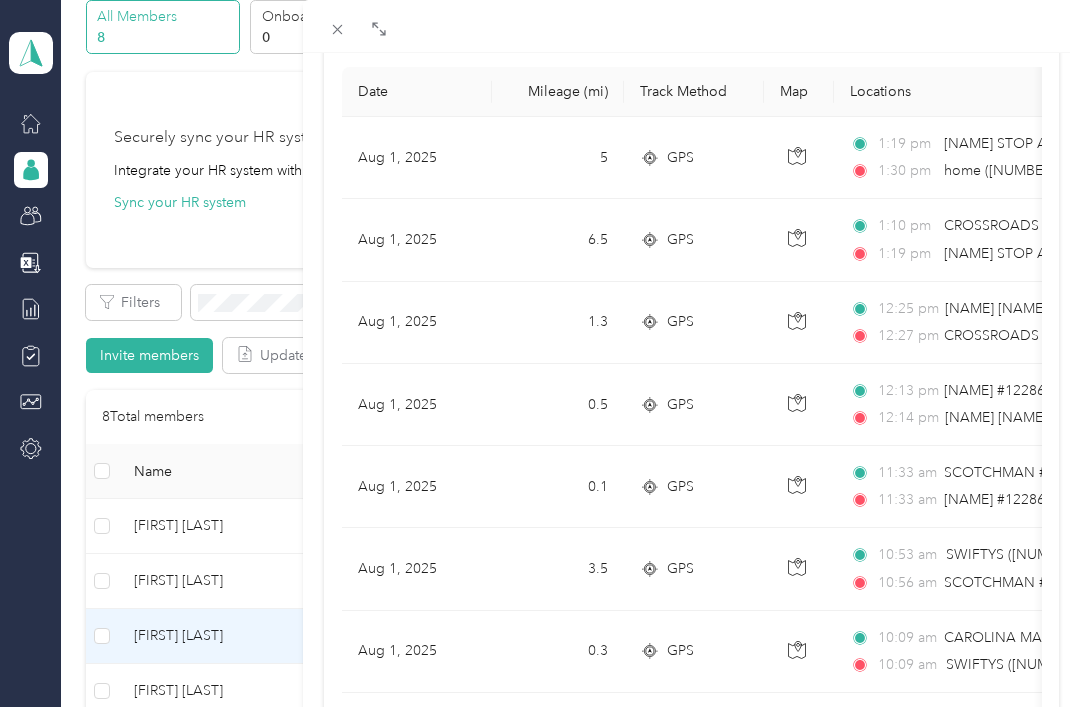 scroll, scrollTop: 210, scrollLeft: 0, axis: vertical 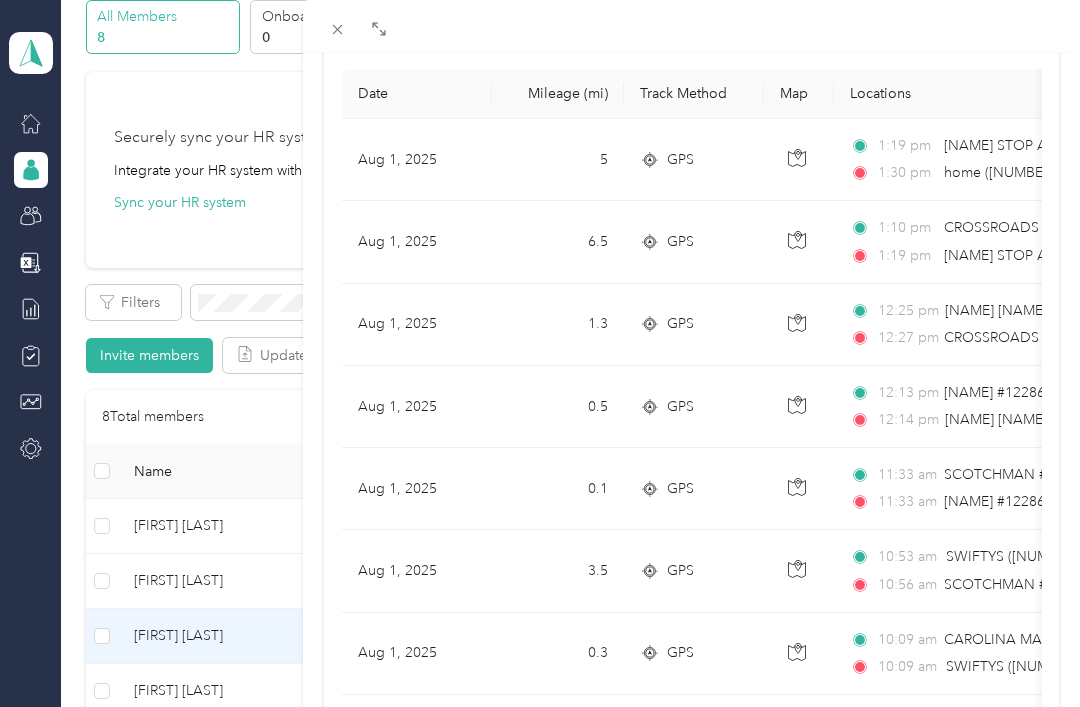 click on "[FIRST] [LAST] Archive Trips Expenses Reports Member info Program Commute Rates Work hours Trips Date Mileage (mi) Track Method Map Locations Mileage value Purpose               [DATE] [NUMBER] GPS [TIME] WACO STOP AND SHOP ([NUMBER] [STREET], [CITY], [STATE]) [TIME] home  ([NUMBER] [STREET], [CITY], [STATE]) $[PRICE] Adams Beverages [DATE] [NUMBER] GPS [TIME] CROSSROADS MINI MART 2 ([NUMBER] [STREET], [CITY], [STATE]) [TIME] WACO STOP AND SHOP ([NUMBER] [STREET], [CITY], [STATE]) $[PRICE] Adams Beverages [DATE] [NUMBER] GPS [TIME] SAVE MORE ([NUMBER] [STREET], [CITY], [STATE]) [TIME] CROSSROADS MINI MART 2 ([NUMBER] [STREET], [CITY], [STATE]) $[PRICE] Adams Beverages [DATE] [NUMBER] GPS [TIME] DOLLAR GENERAL #12286 - FALLSTON RD ([NUMBER] [STREET], [CITY], [STATE]) [TIME] SAVE MORE ([NUMBER] [STREET], [CITY], [STATE]) $[PRICE] Adams Beverages [DATE] [NUMBER] GPS [TIME] SCOTCHMAN #3701 - FALLSTON RD ([NUMBER] [STREET], [CITY], [STATE]) [TIME] DOLLAR GENERAL #12286 - FALLSTON RD ([NUMBER] [STREET], [CITY], [STATE]) [NUMBER]" at bounding box center [540, 353] 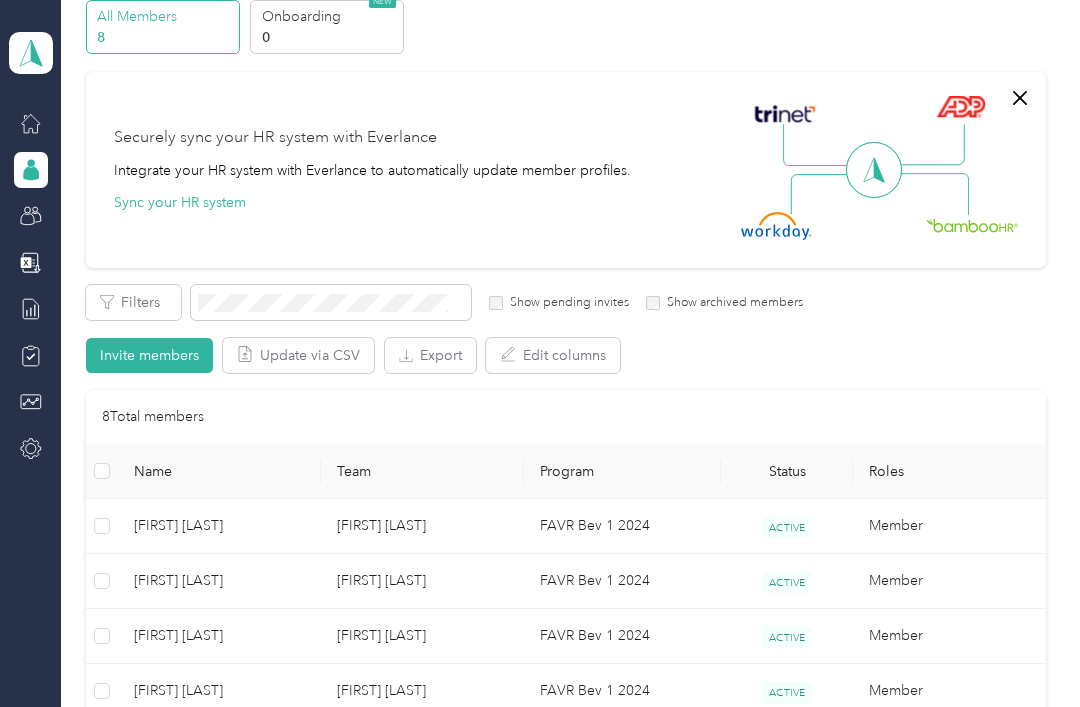 click on "[FIRST] [LAST]	 Archive Trips Expenses Reports Member info Program Commute Rates Work hours Trips Date Mileage (mi) Track Method Map Locations Mileage value Purpose               No trips yet." at bounding box center (540, 353) 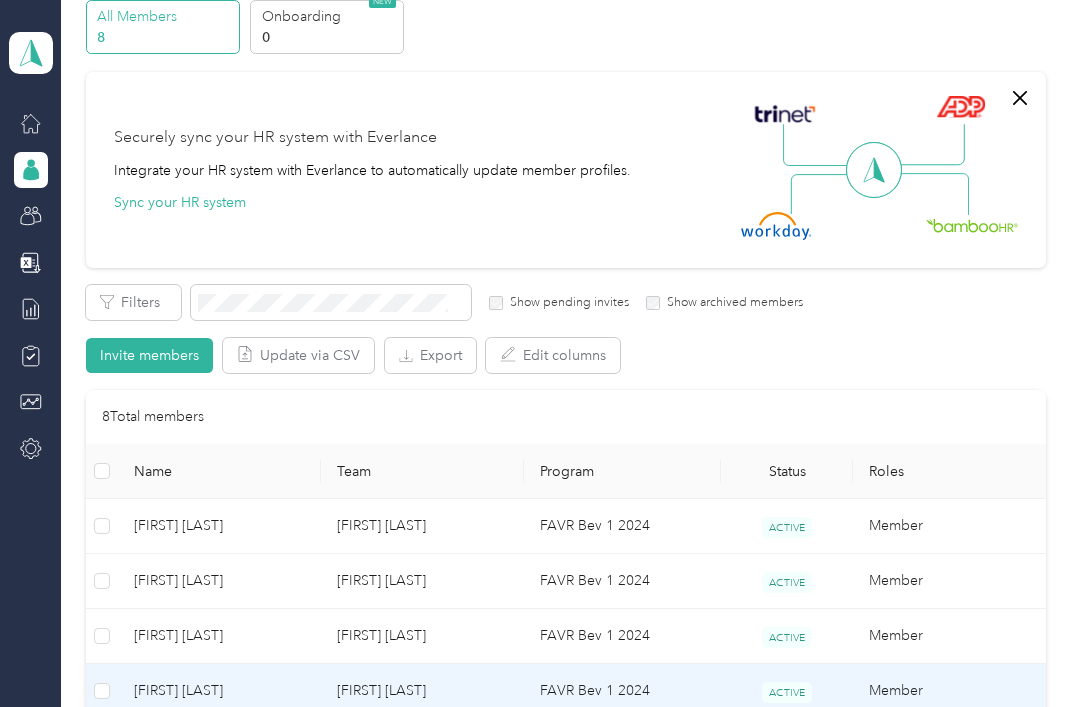 click on "[FIRST] [LAST]" at bounding box center (219, 691) 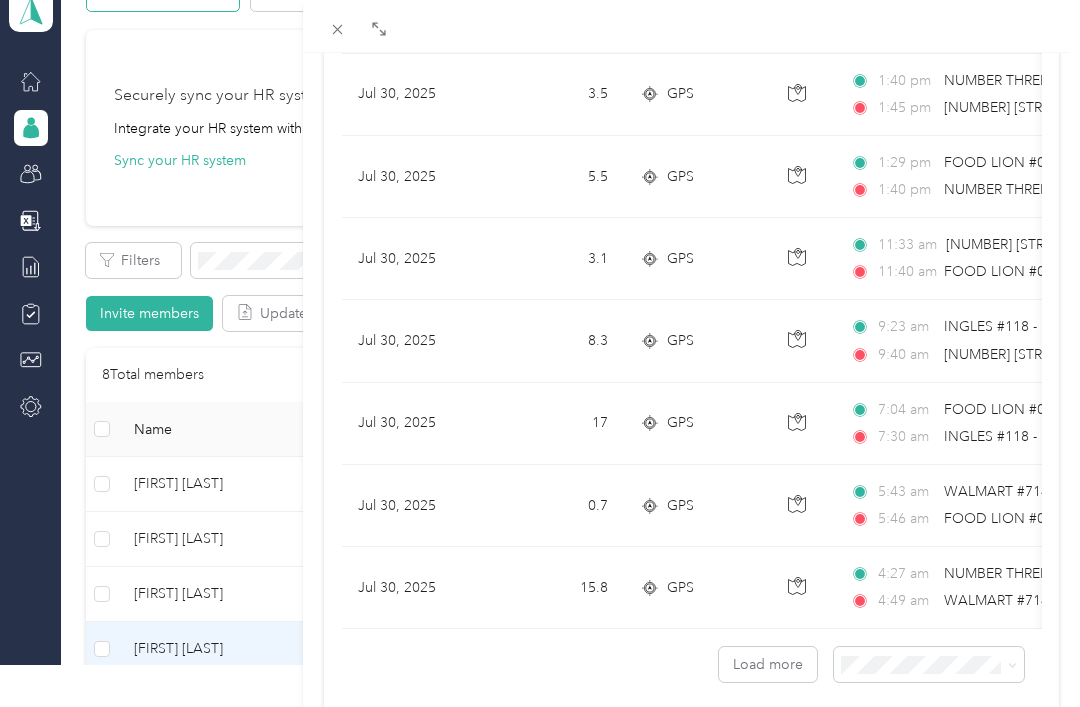 scroll, scrollTop: 1755, scrollLeft: 0, axis: vertical 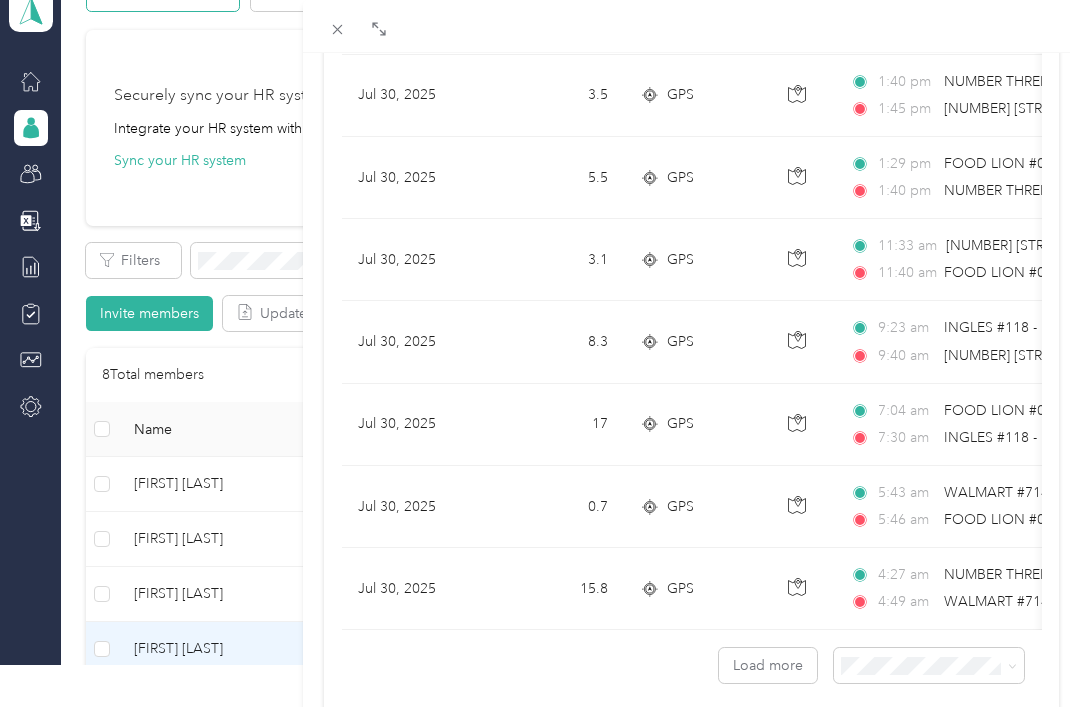 click on "Load more" at bounding box center (768, 665) 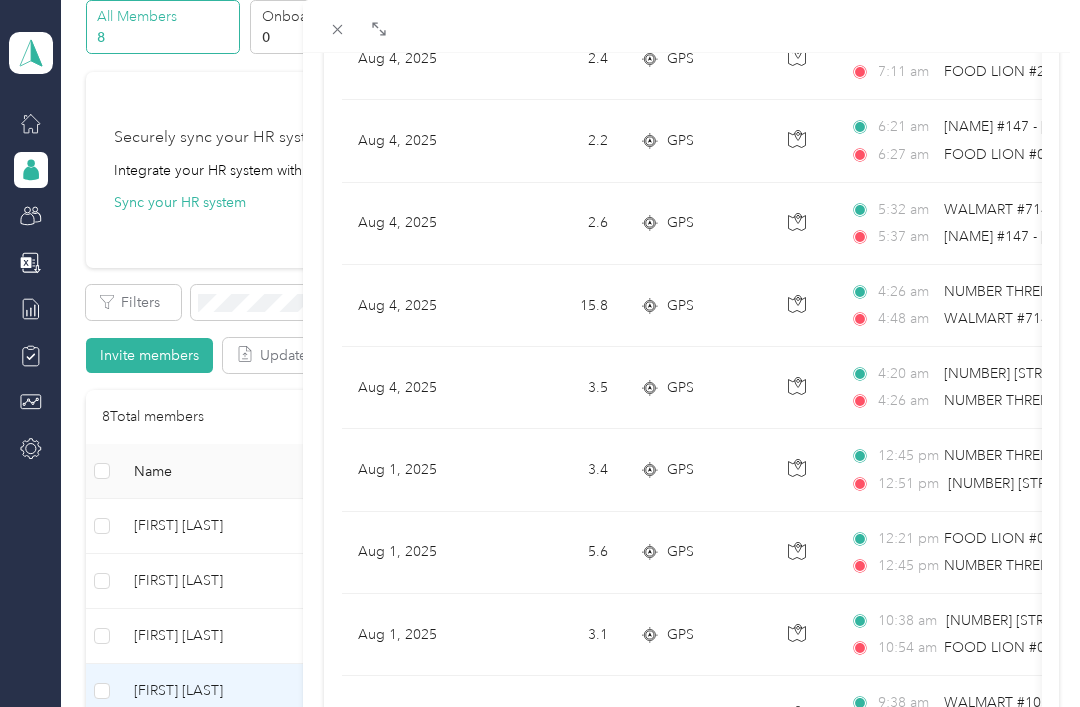 scroll, scrollTop: 310, scrollLeft: 0, axis: vertical 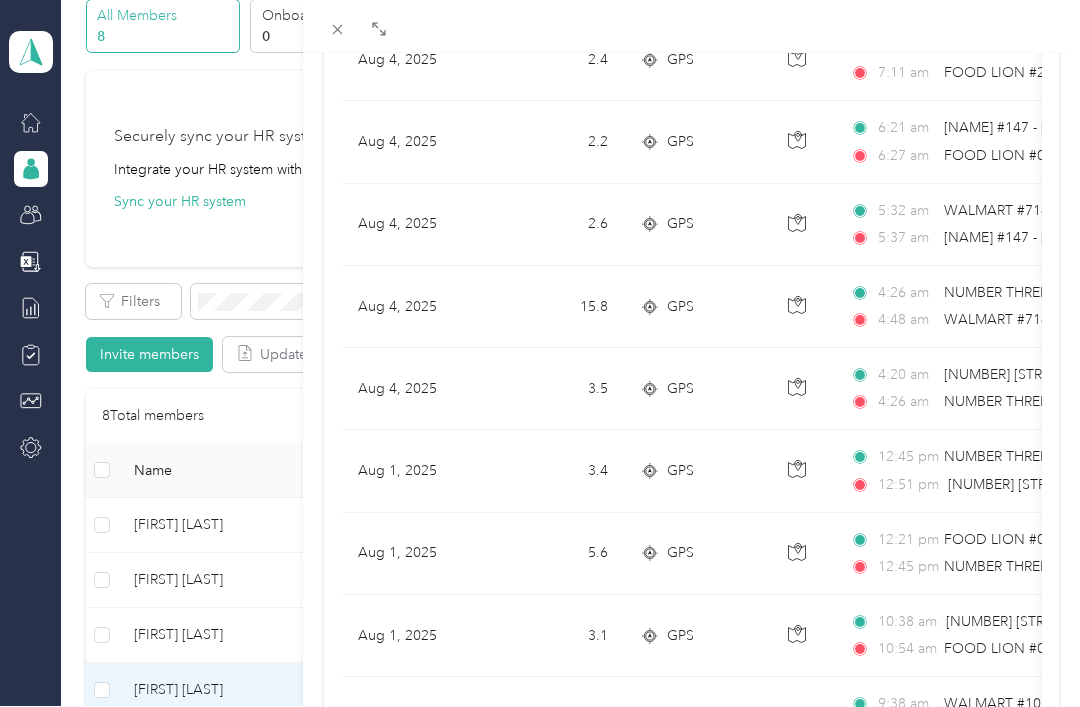 click on "[FIRST] [LAST] Archive Trips Expenses Reports Member info Program Commute Rates Work hours Trips Date Mileage (mi) Track Method Map Locations Mileage value Purpose               [DATE] [NUMBER] GPS [TIME] FOOD LION #0230 - SHELBY RD ([NUMBER] [STREET], [CITY], [STATE]) [TIME] FOOD LION #2654 - E KING ST ([NUMBER] [STREET], [CITY], [STATE]) $[PRICE] Adams Beverages [DATE] [NUMBER] GPS [TIME] INGLES #147 - SHELBY RD ([NUMBER] [STREET], [CITY], [STATE]) [TIME] FOOD LION #0230 - SHELBY RD ([NUMBER] [STREET], [CITY], [STATE]) $[PRICE] Adams Beverages [DATE] [NUMBER] GPS [TIME] WALMART #7146 - SHELBY RD ([NUMBER] [STREET], [CITY], [STATE]) [TIME] INGLES #147 - SHELBY RD ([NUMBER] [STREET], [CITY], [STATE]) $[PRICE] Adams Beverages [DATE] [NUMBER] GPS [TIME] NUMBER THREE HANDY MART ([NUMBER] [STREET], [CITY], [STATE]) [TIME] WALMART #7146 - SHELBY RD ([NUMBER] [STREET], [CITY], [STATE]) $[PRICE] Adams Beverages [DATE] [NUMBER] GPS [TIME] [NUMBER] [STREET], [CITY], [STATE] [TIME] $[PRICE] [NUMBER] GPS [NUMBER]" at bounding box center (540, 353) 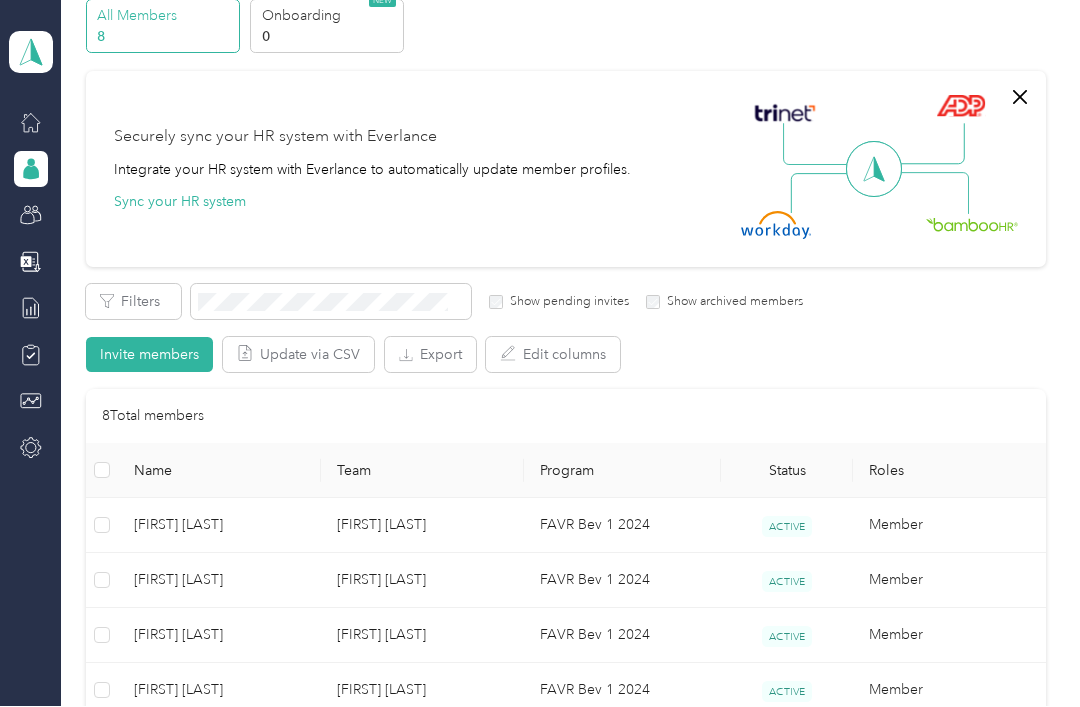 scroll, scrollTop: 208, scrollLeft: 0, axis: vertical 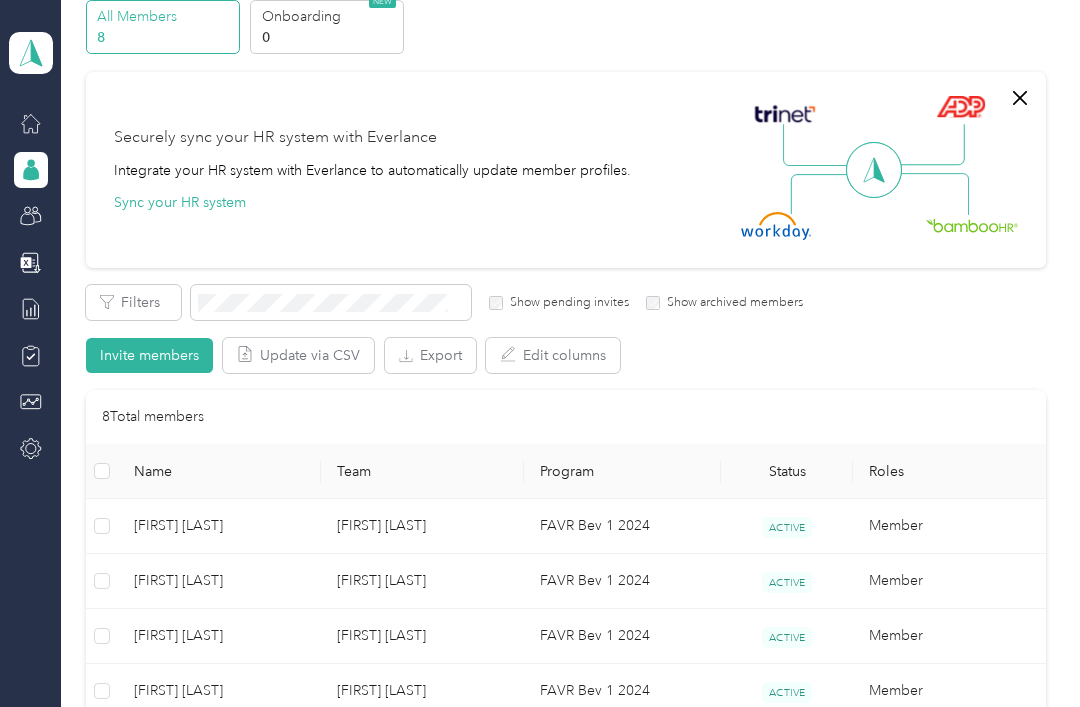 click on "[FIRST] [LAST]" at bounding box center (219, 746) 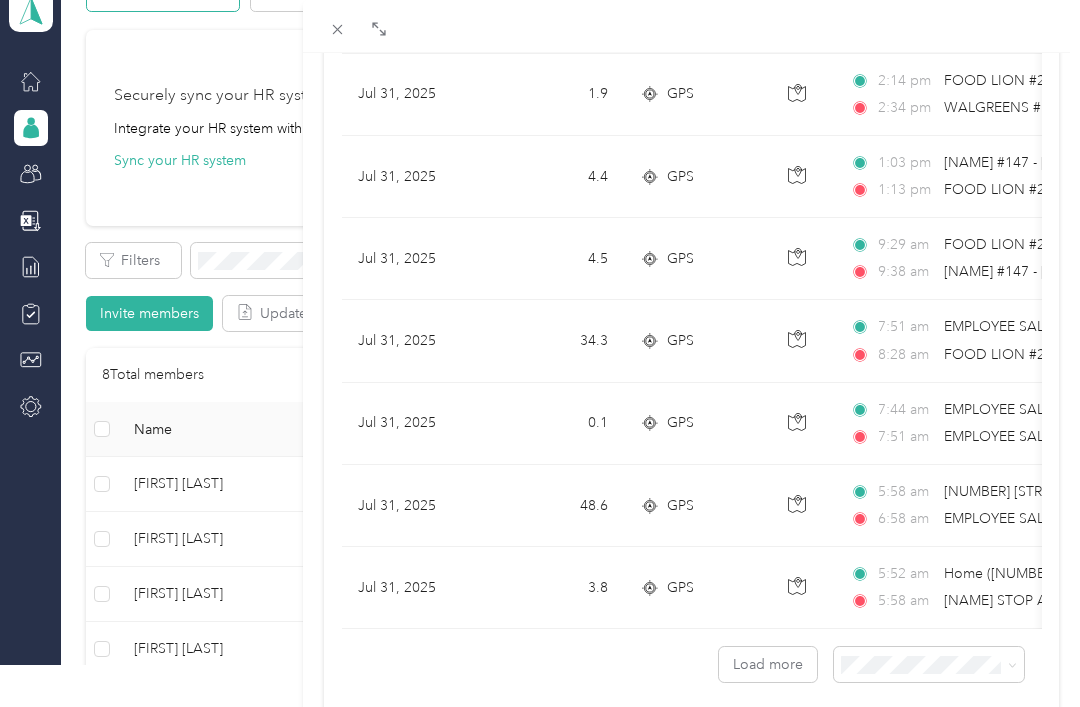 scroll, scrollTop: 1755, scrollLeft: 0, axis: vertical 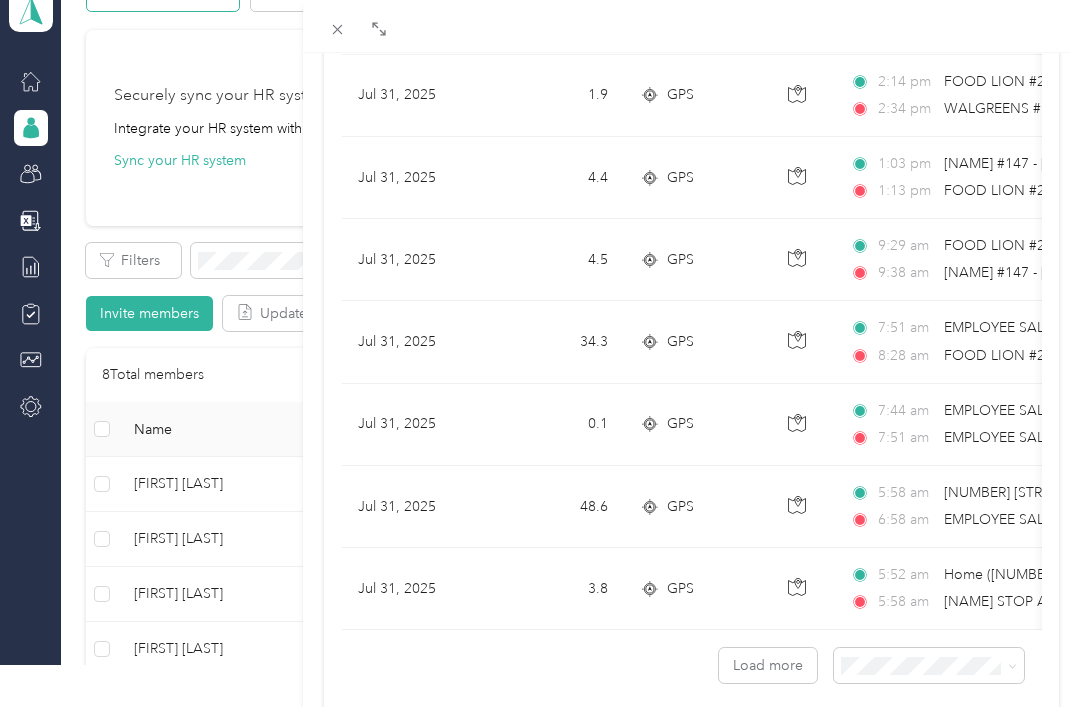 click on "Load more" at bounding box center [768, 665] 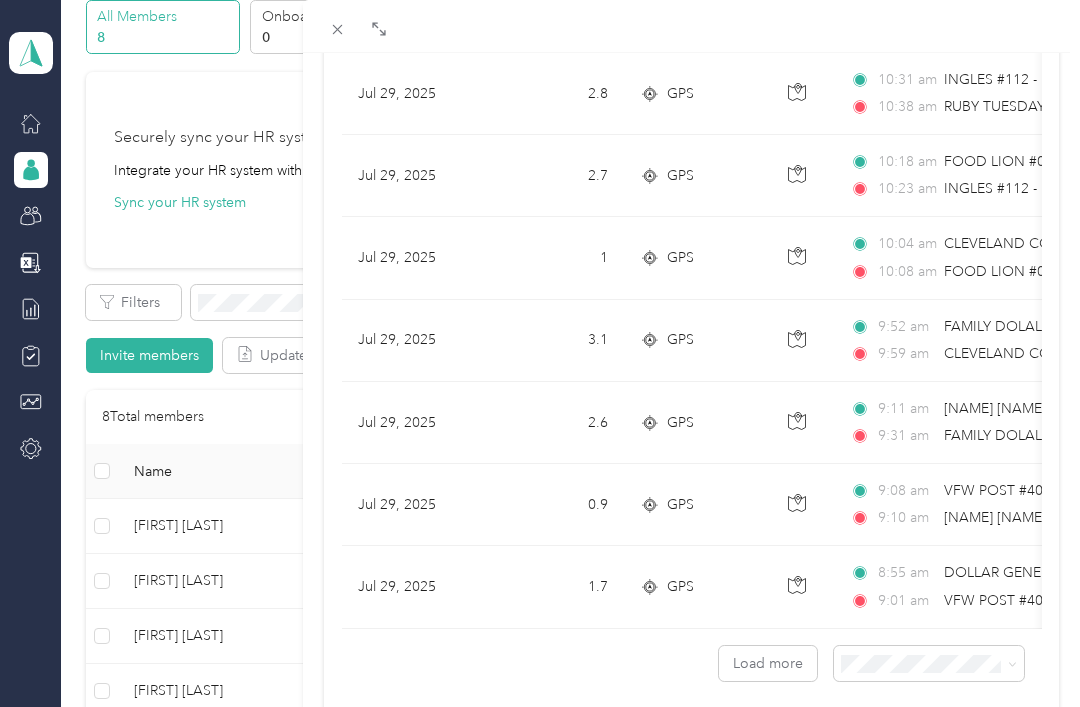 scroll, scrollTop: 3812, scrollLeft: 0, axis: vertical 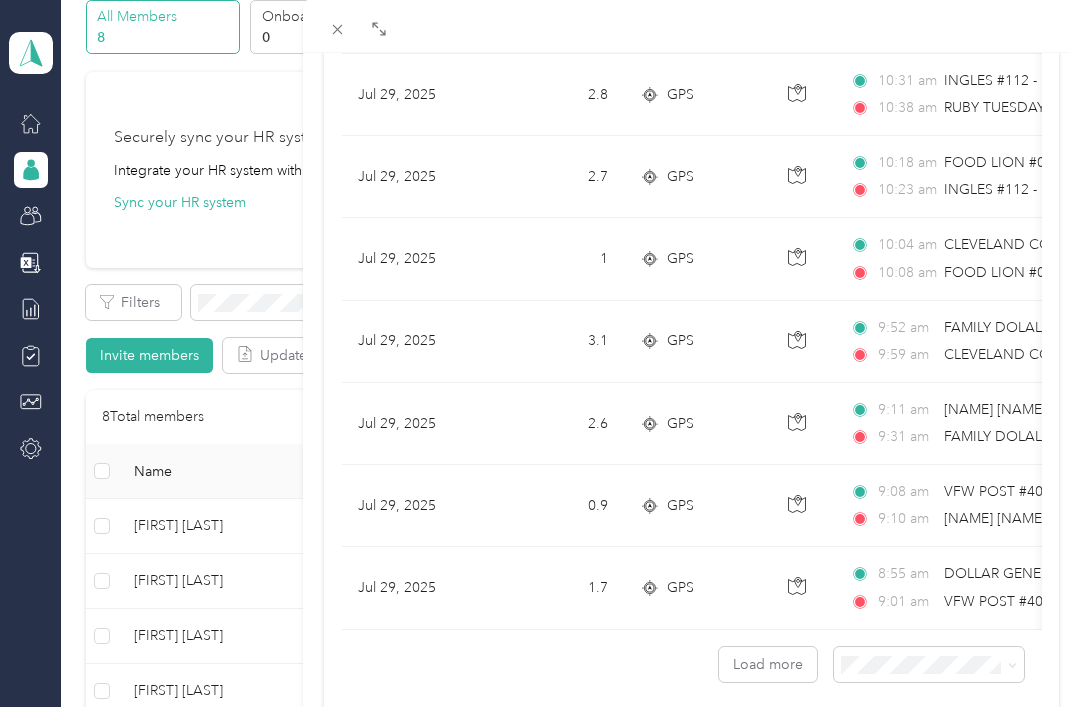 click on "Load more" at bounding box center (768, 664) 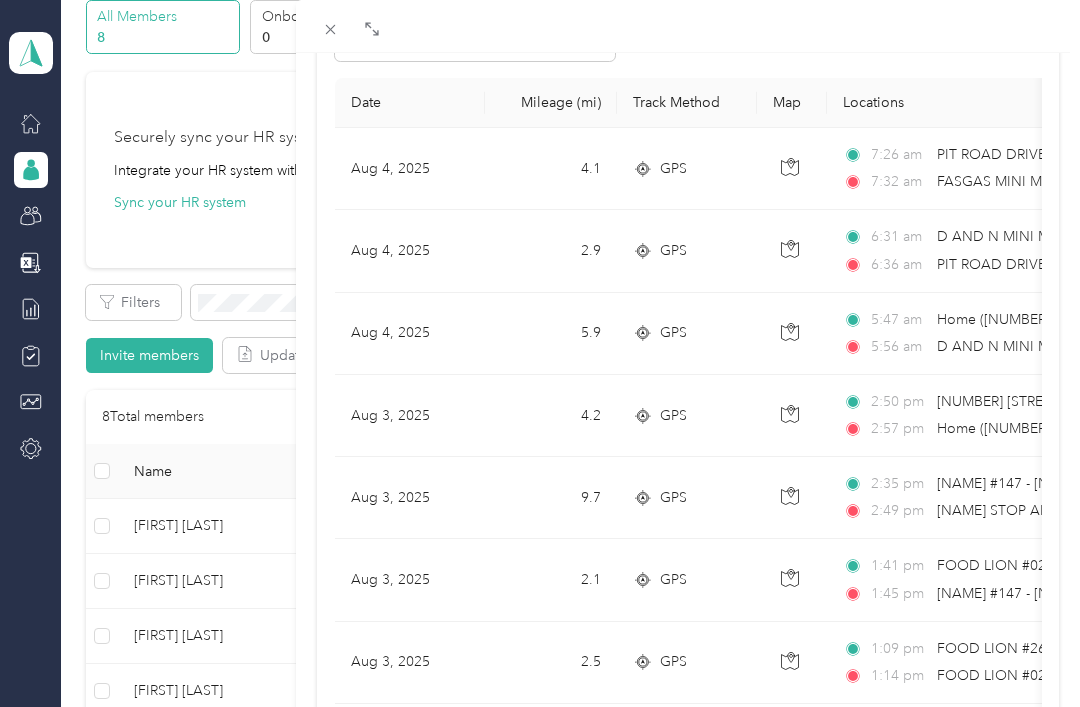 scroll, scrollTop: 201, scrollLeft: 0, axis: vertical 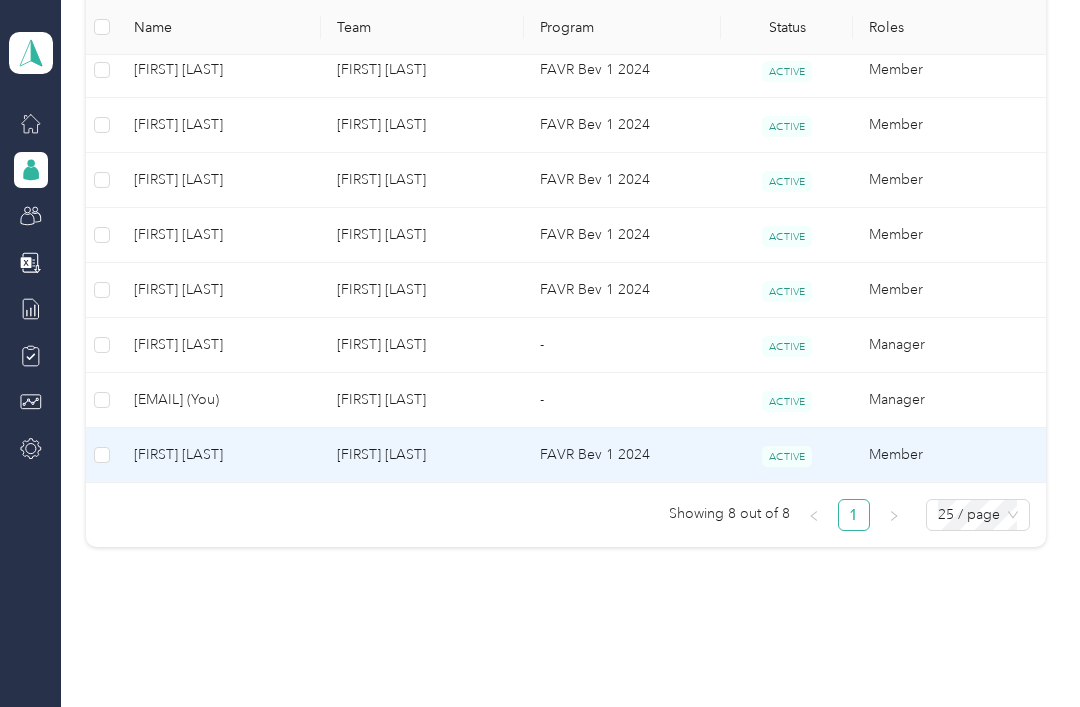 click on "[FIRST] [LAST]" at bounding box center (219, 455) 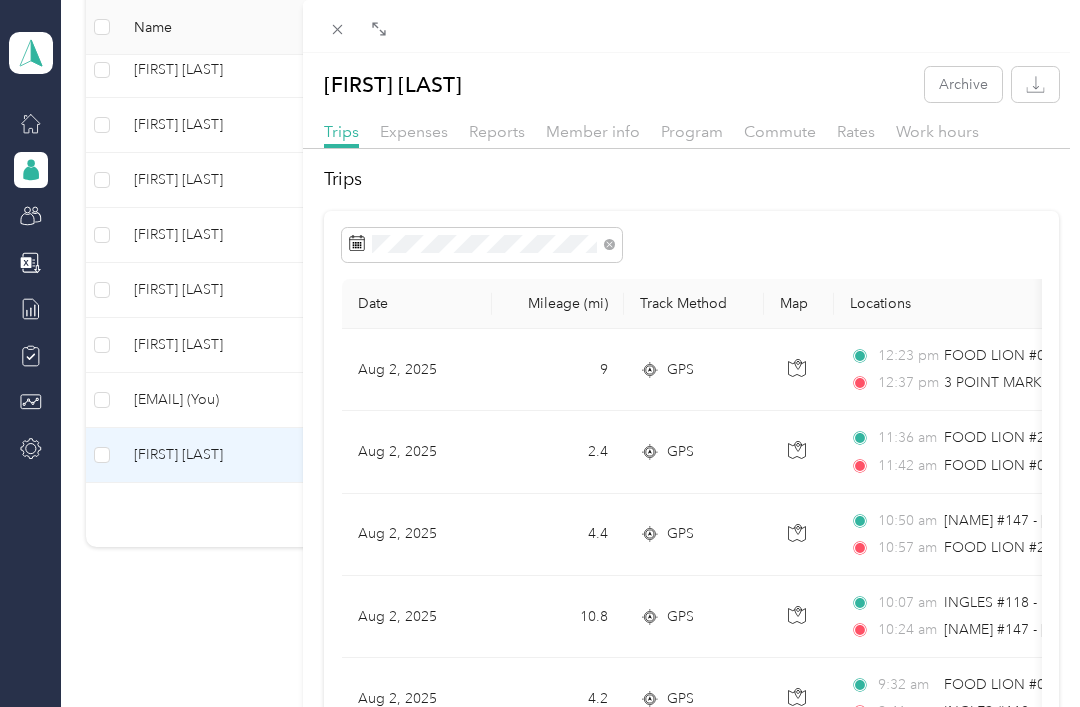click on "[FIRST] [LAST]	 Putnam	 Archive Trips Expenses Reports Member info Program Commute Rates Work hours Trips Date Mileage (mi) Track Method Map Locations Mileage value Purpose               [DATE] [NUMBER] GPS [TIME] [NAME] #0230 - [NAME] RD ([NUMBER] [STREET], [CITY], [STATE]) [TIME] [NAME] [NAME] [NAME] ([NUMBER] [STREET], [CITY], [STATE]) $[PRICE] Adams Beverages [DATE] [NUMBER] GPS [TIME] [NAME] #2654 - [NAME] ST ([NUMBER] [STREET], [CITY], [STATE]) [TIME] [NAME] #0230 - [NAME] RD ([NUMBER] [STREET], [CITY], [STATE]) $[PRICE] Adams Beverages [DATE] [NUMBER] GPS [TIME] [NAME] #147 - [NAME] RD ([NUMBER] [STREET], [CITY], [STATE]) [TIME] [NAME] #2654 - [NAME] ST ([NUMBER] [STREET], [CITY], [STATE]) $[PRICE] Adams Beverages [DATE] [NUMBER] GPS [TIME] [TIME] $[PRICE] Adams Beverages [NUMBER] GPS" at bounding box center (540, 353) 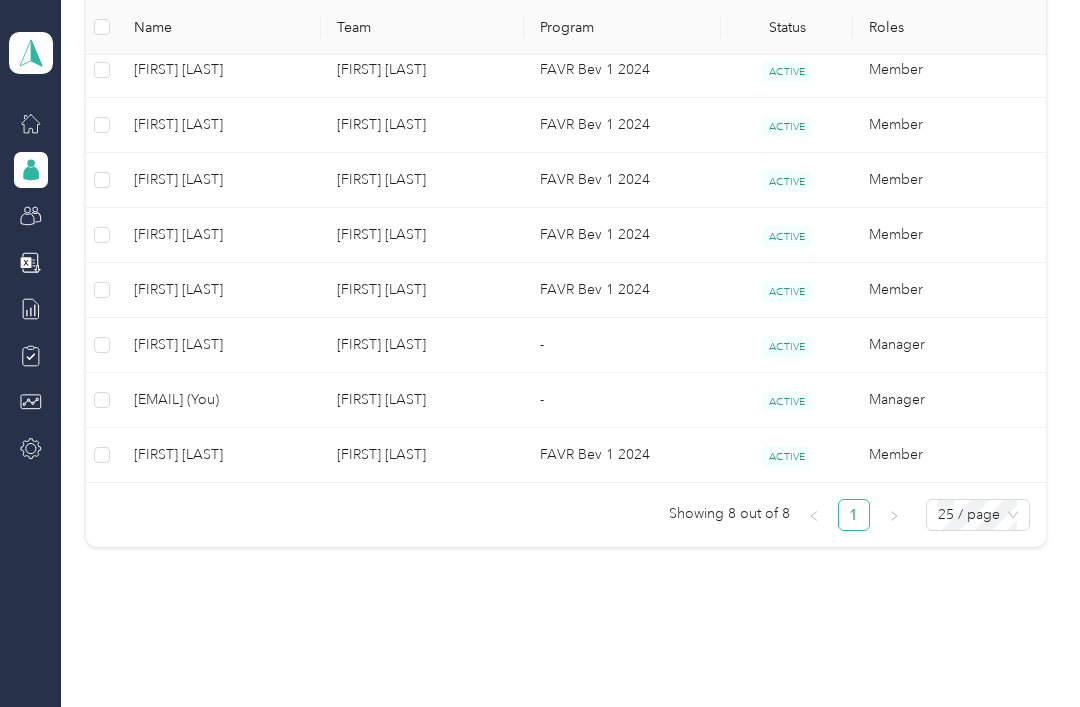 click on "[FIRST] [LAST]" at bounding box center [219, 455] 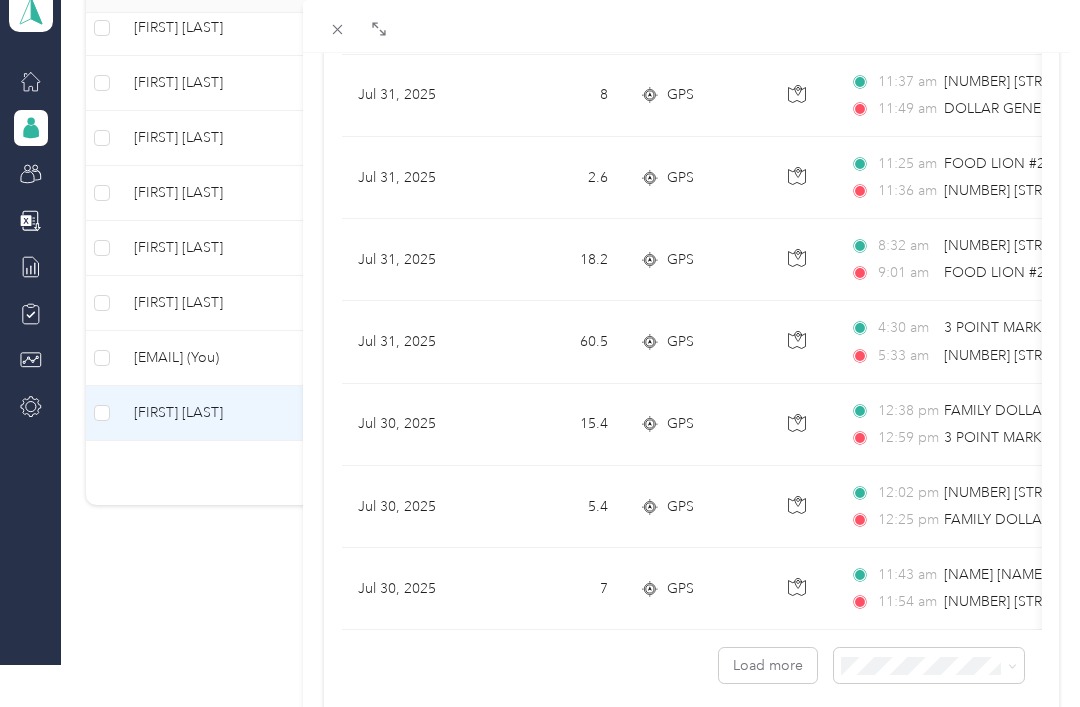scroll, scrollTop: 1755, scrollLeft: 0, axis: vertical 